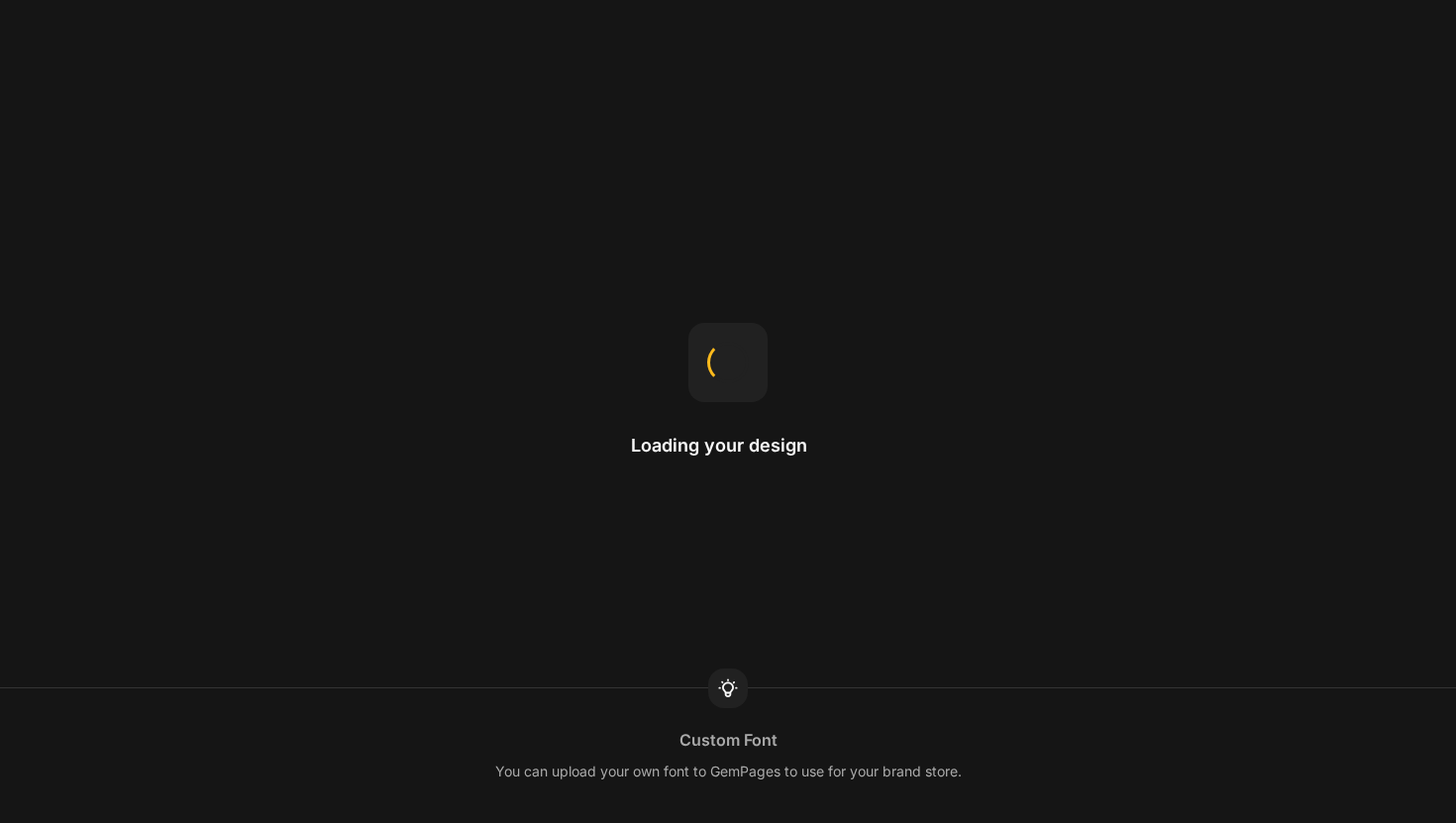scroll, scrollTop: 0, scrollLeft: 0, axis: both 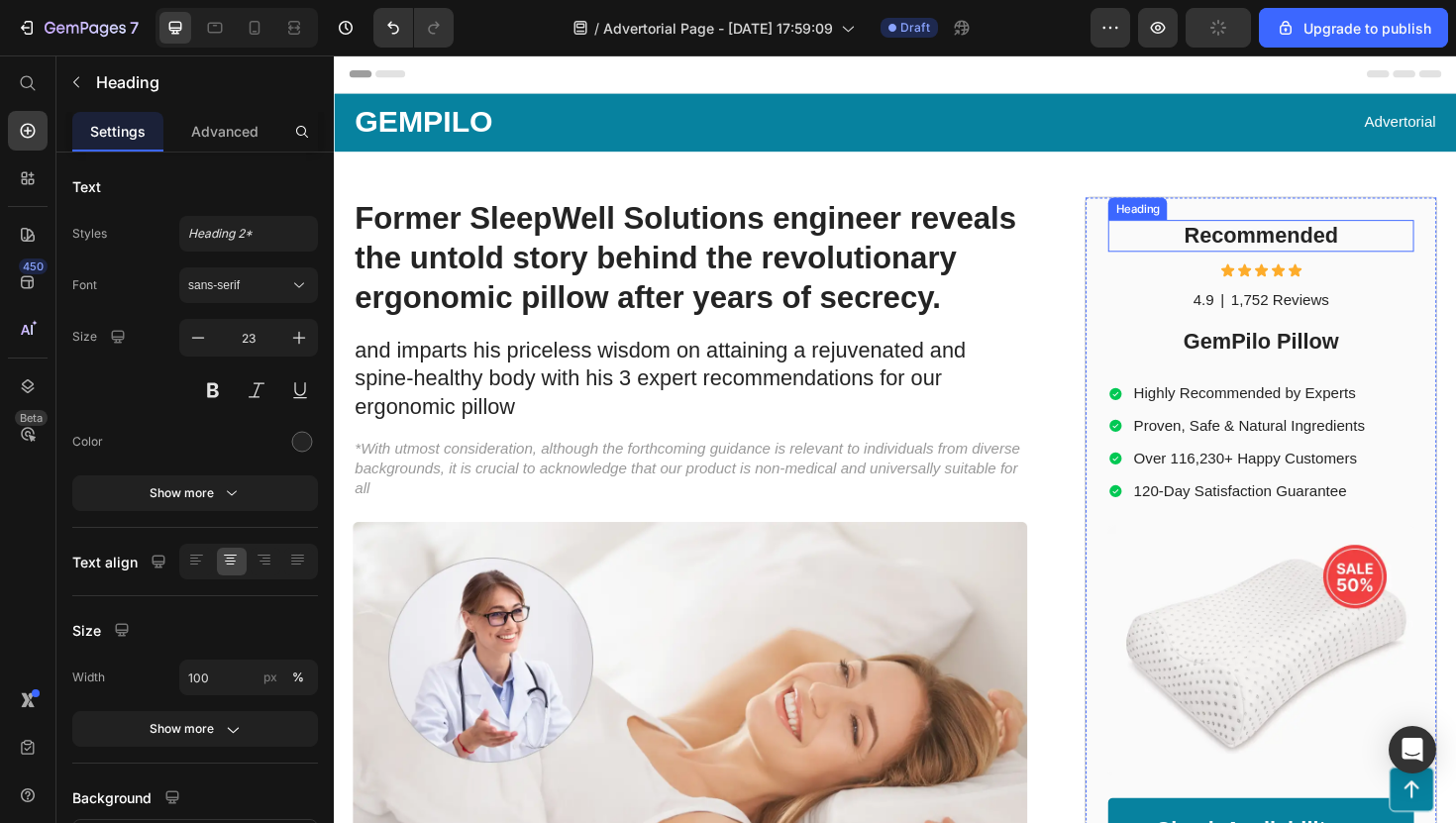 click on "Recommended" at bounding box center [1315, 247] 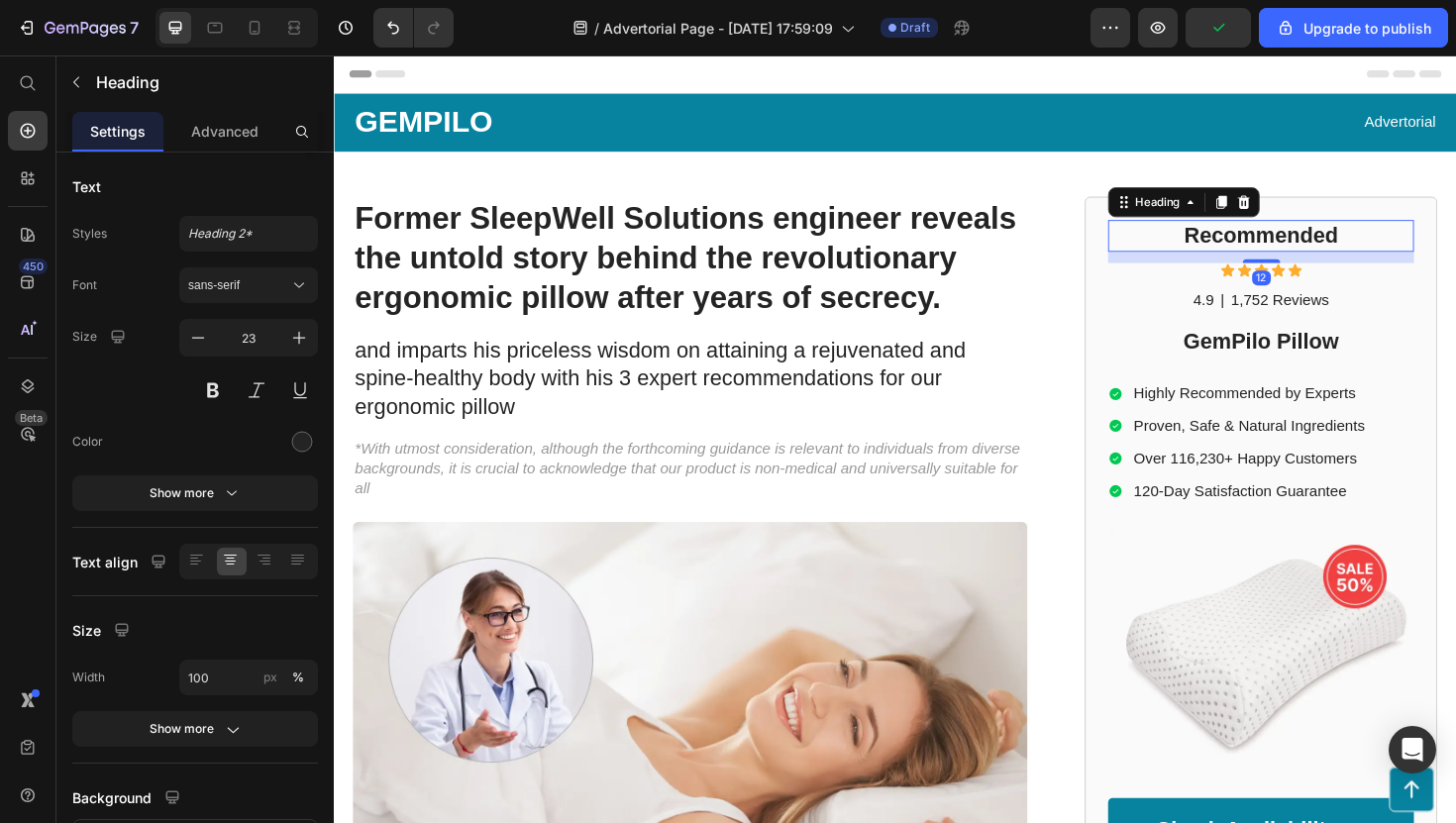 click on "4.9 Text Block | Text Block 1,752 Reviews Text Block Row" at bounding box center [1315, 315] 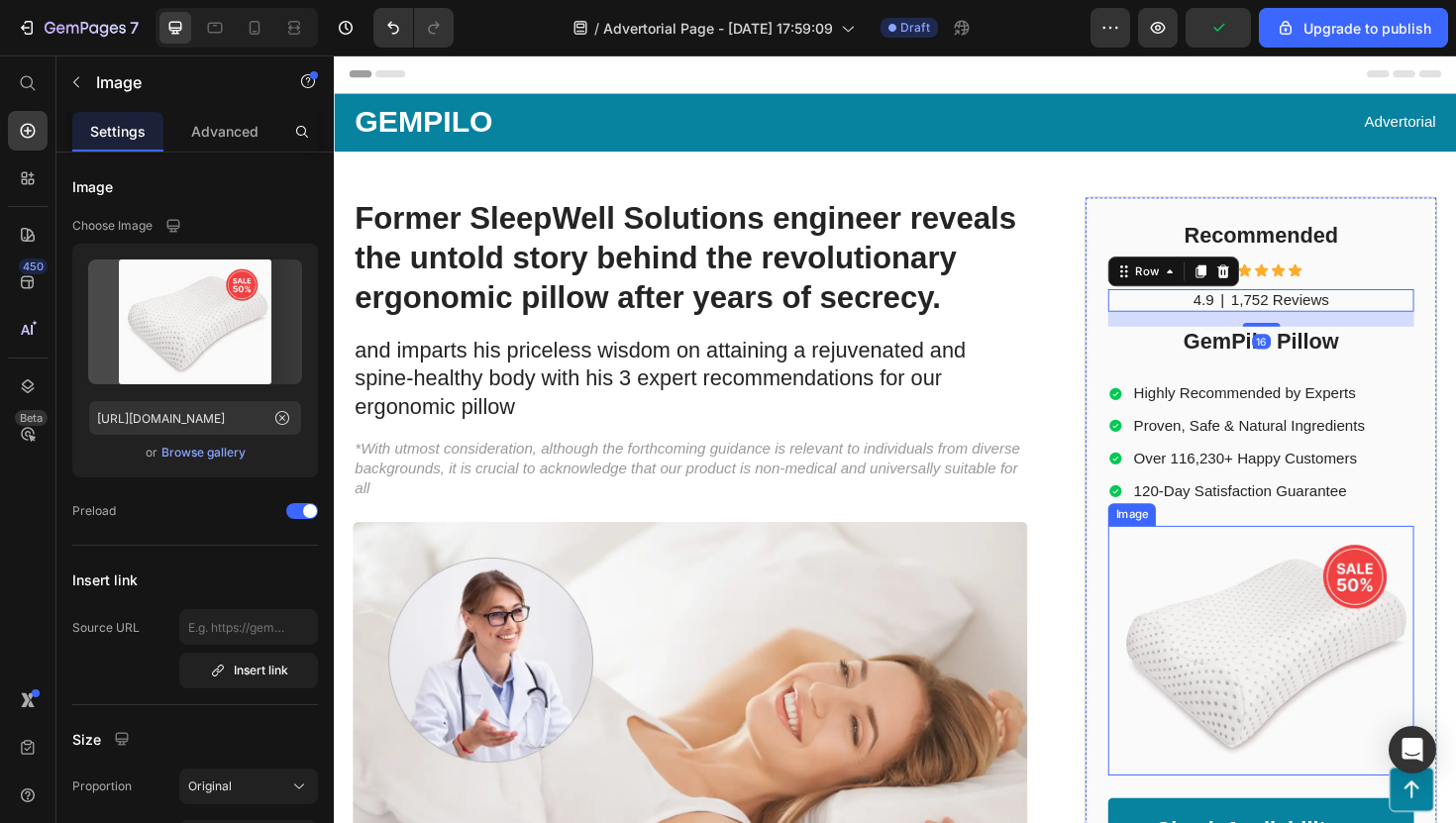 click at bounding box center [1315, 685] 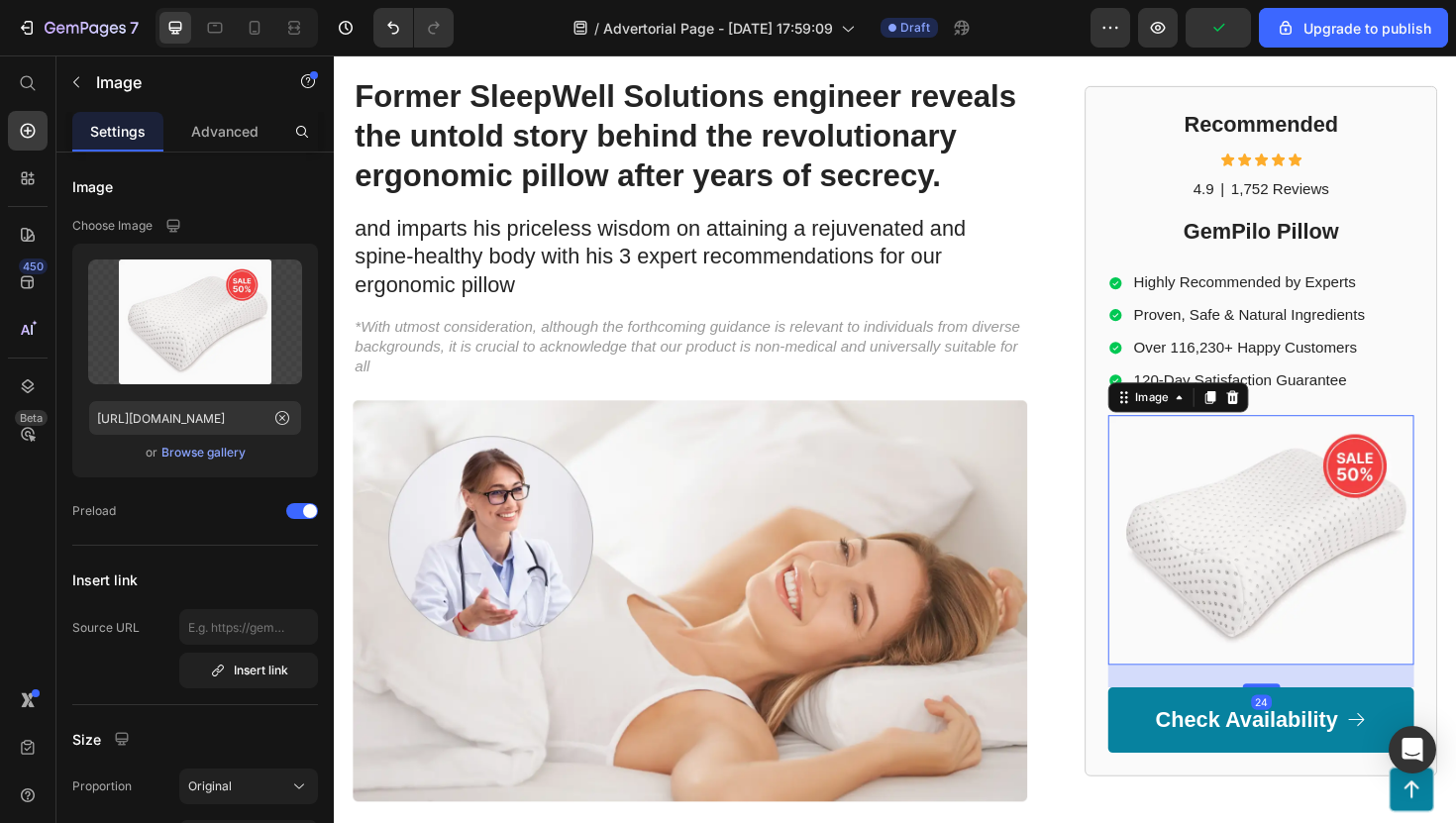 scroll, scrollTop: 204, scrollLeft: 0, axis: vertical 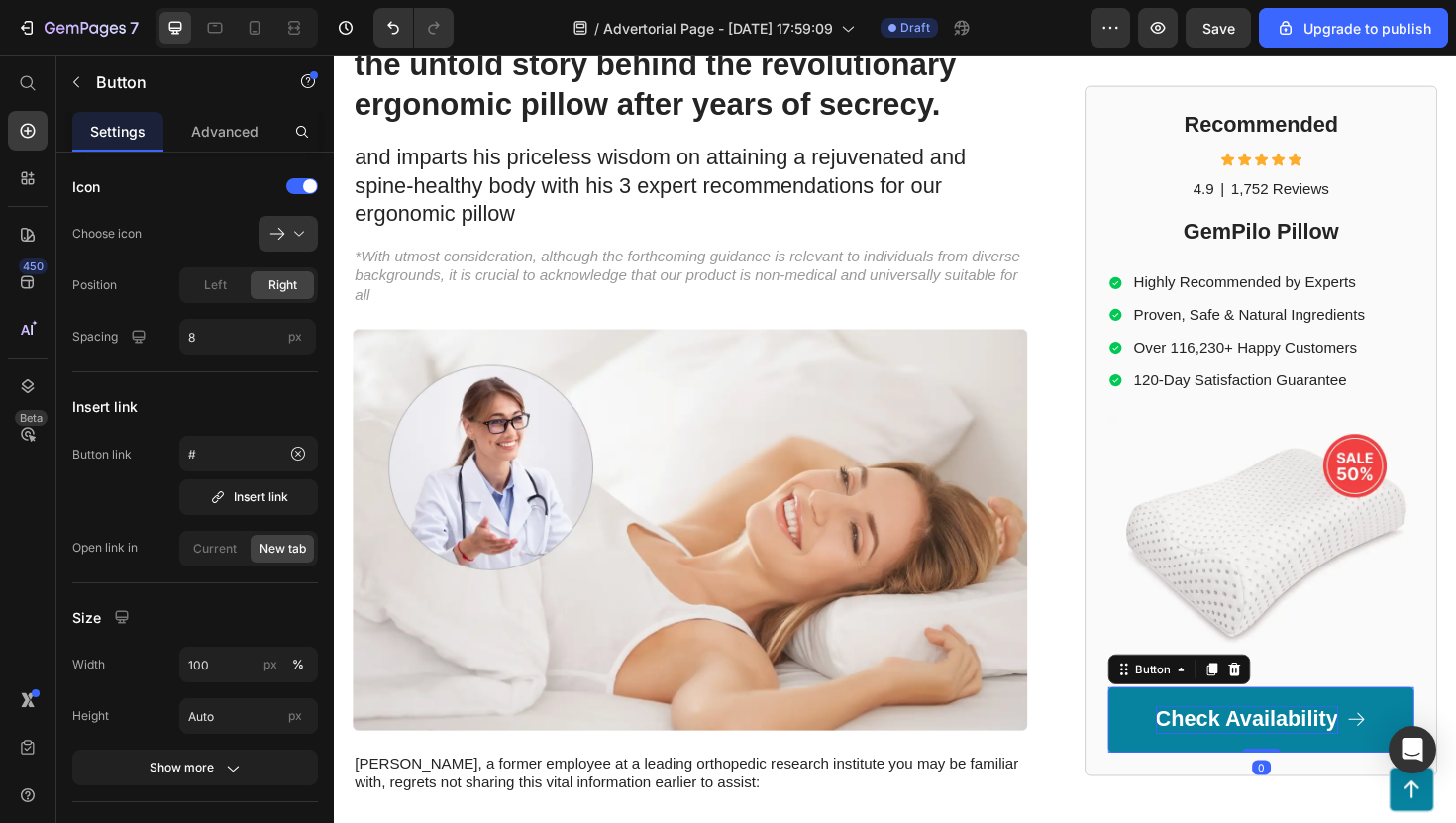 click on "Check Availability" at bounding box center (1300, 759) 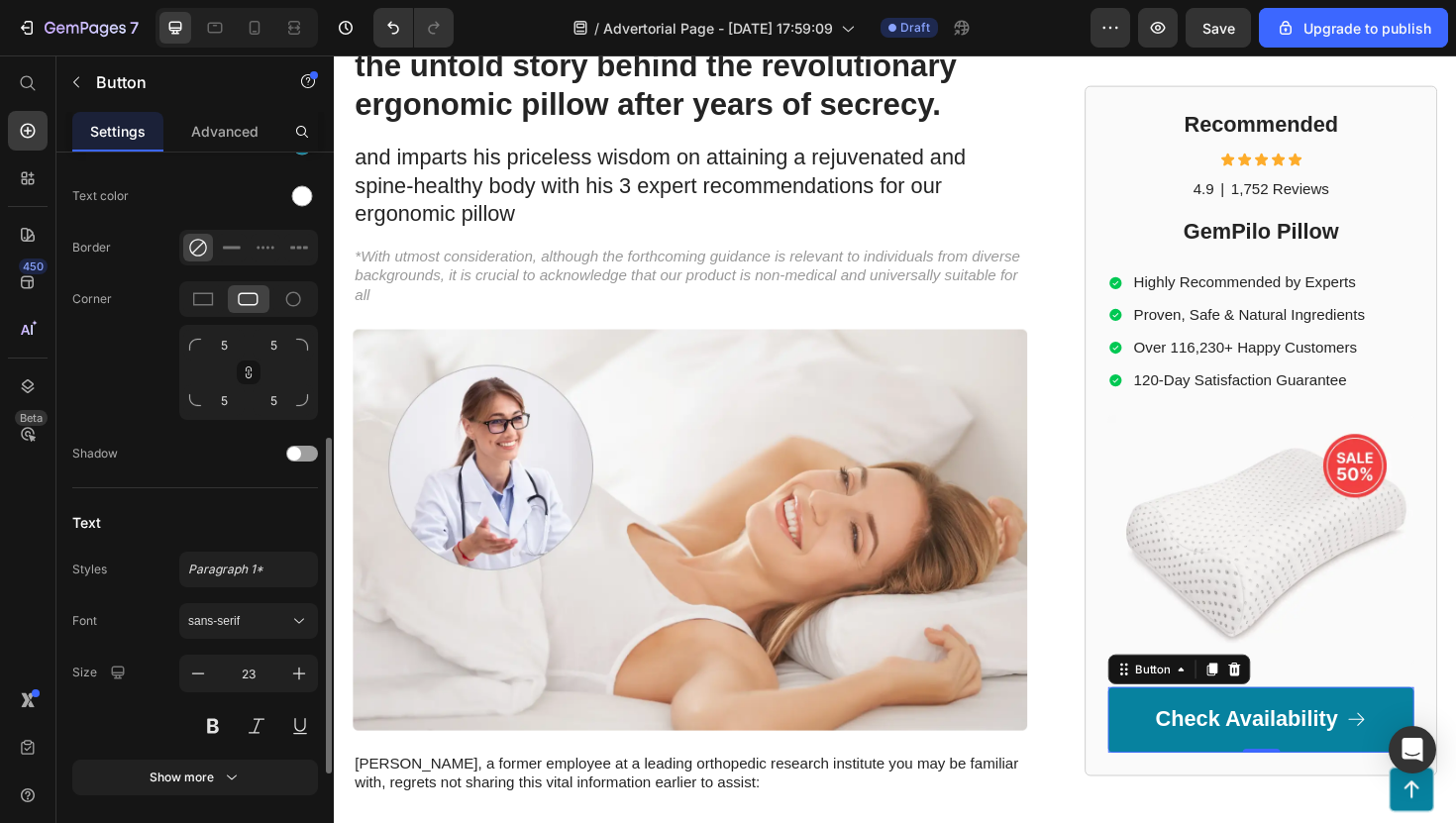 scroll, scrollTop: 681, scrollLeft: 0, axis: vertical 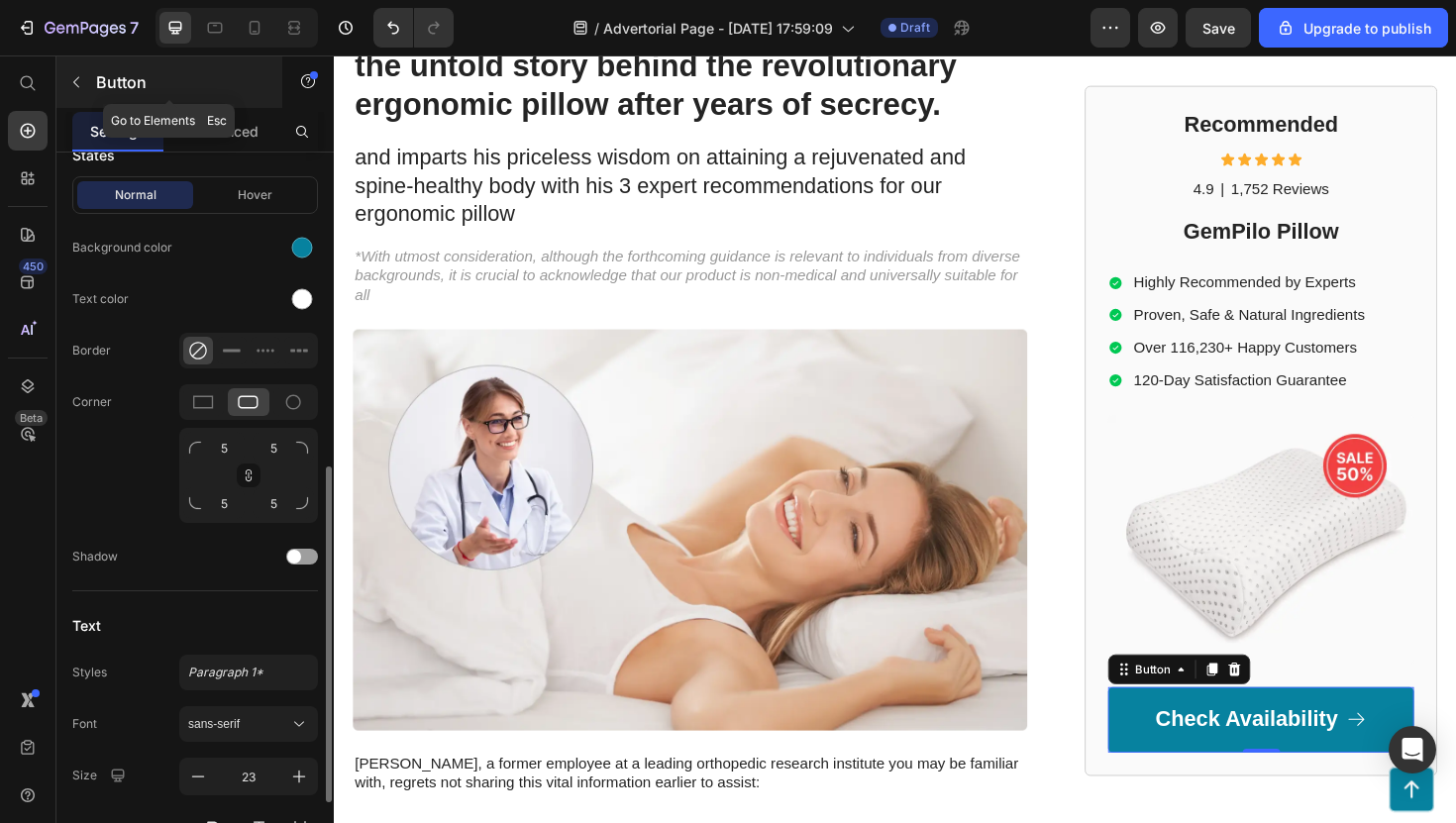 click on "Button" at bounding box center (169, 82) 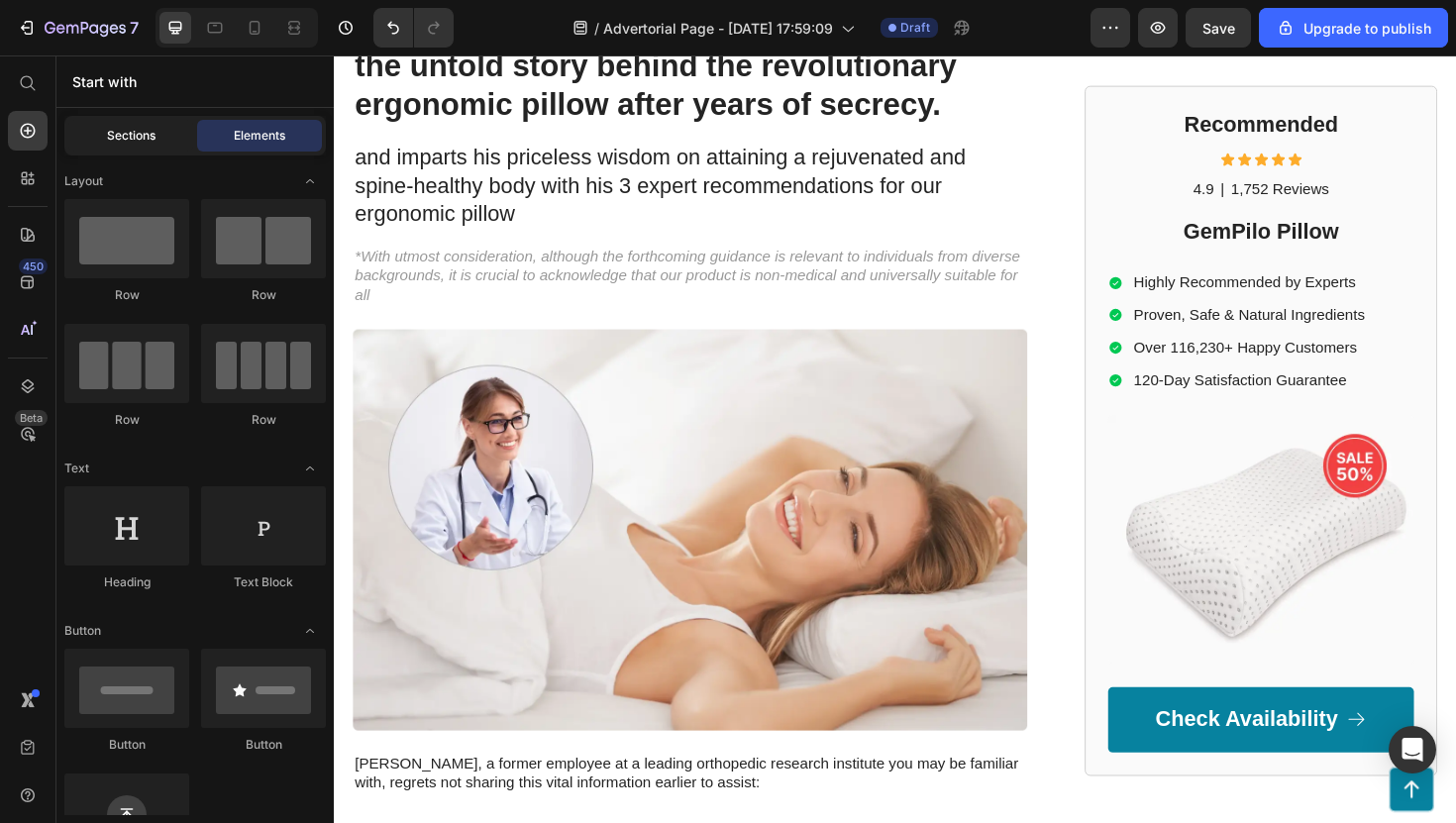 click on "Sections" at bounding box center (131, 136) 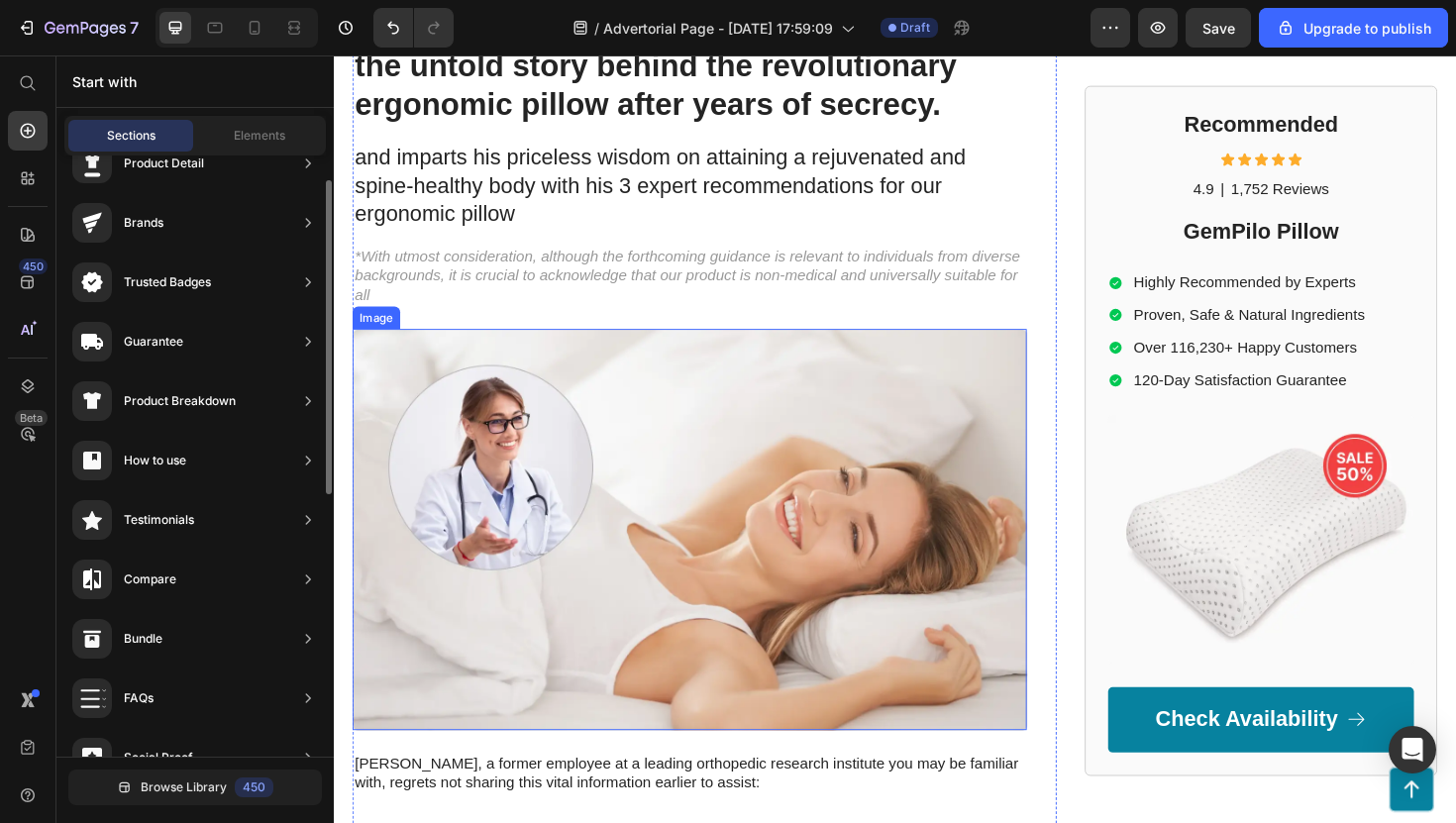 scroll, scrollTop: 97, scrollLeft: 0, axis: vertical 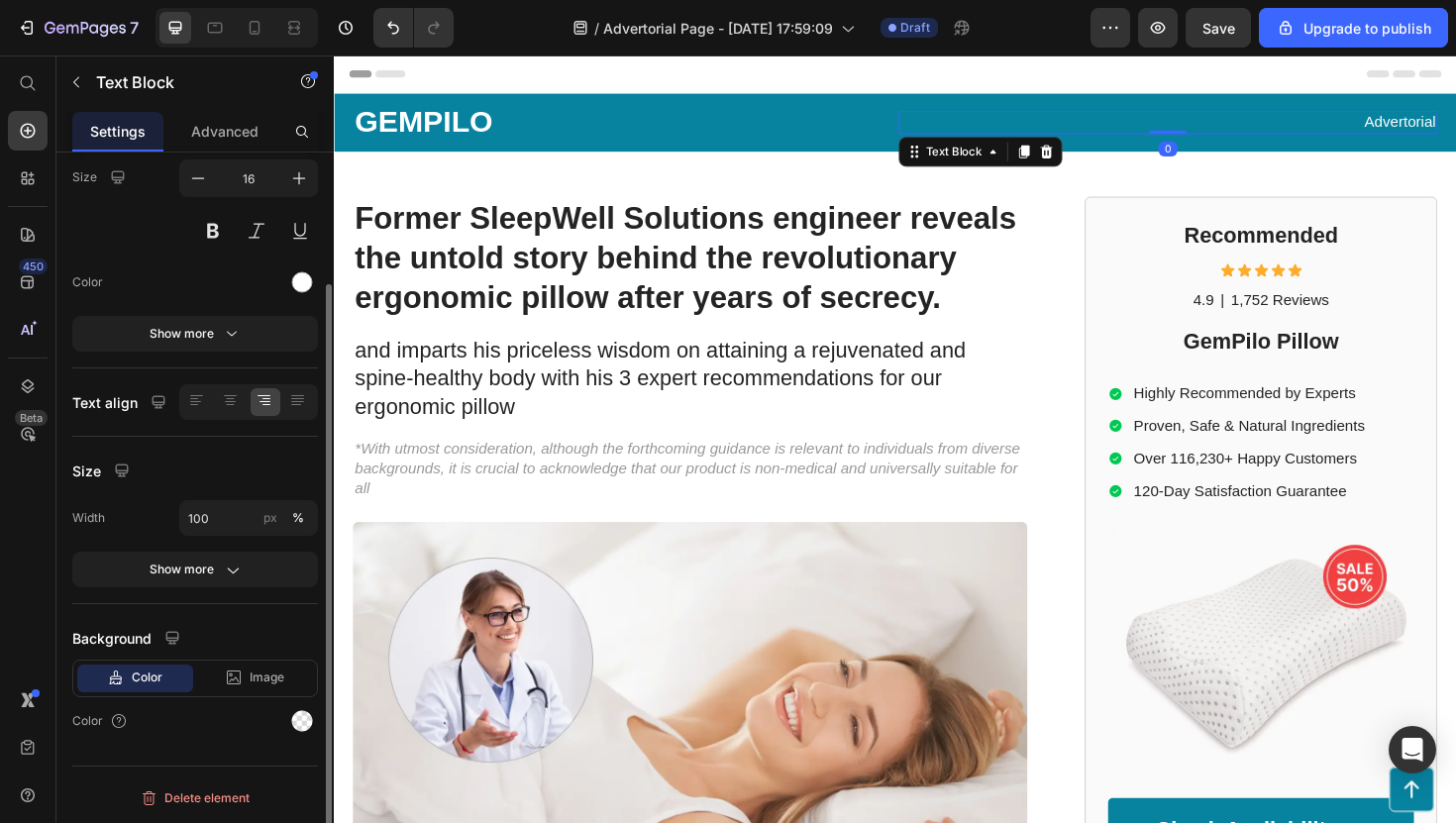click on "Advertorial" at bounding box center [1217, 126] 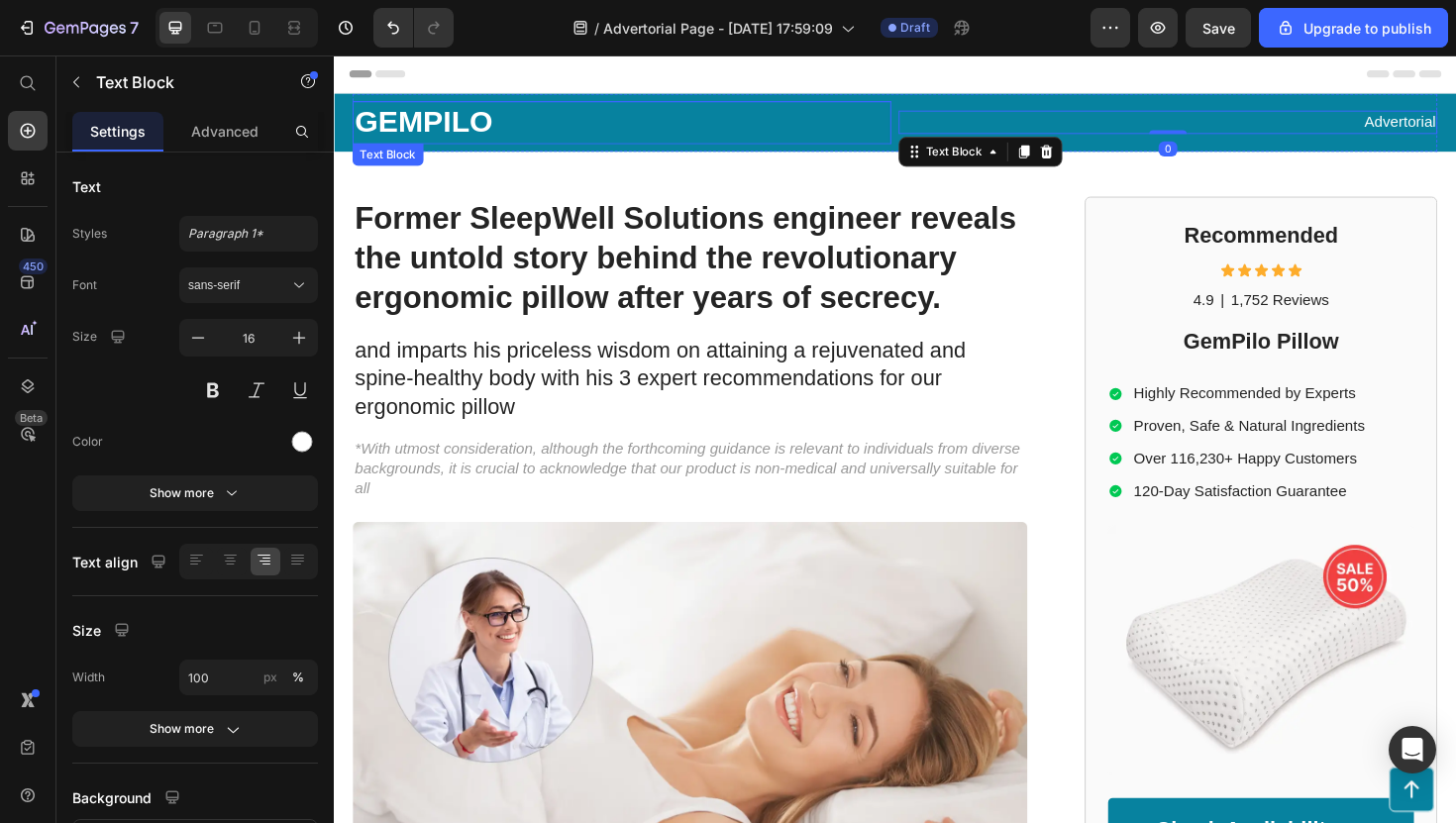 click on "GEMPILO" at bounding box center (639, 127) 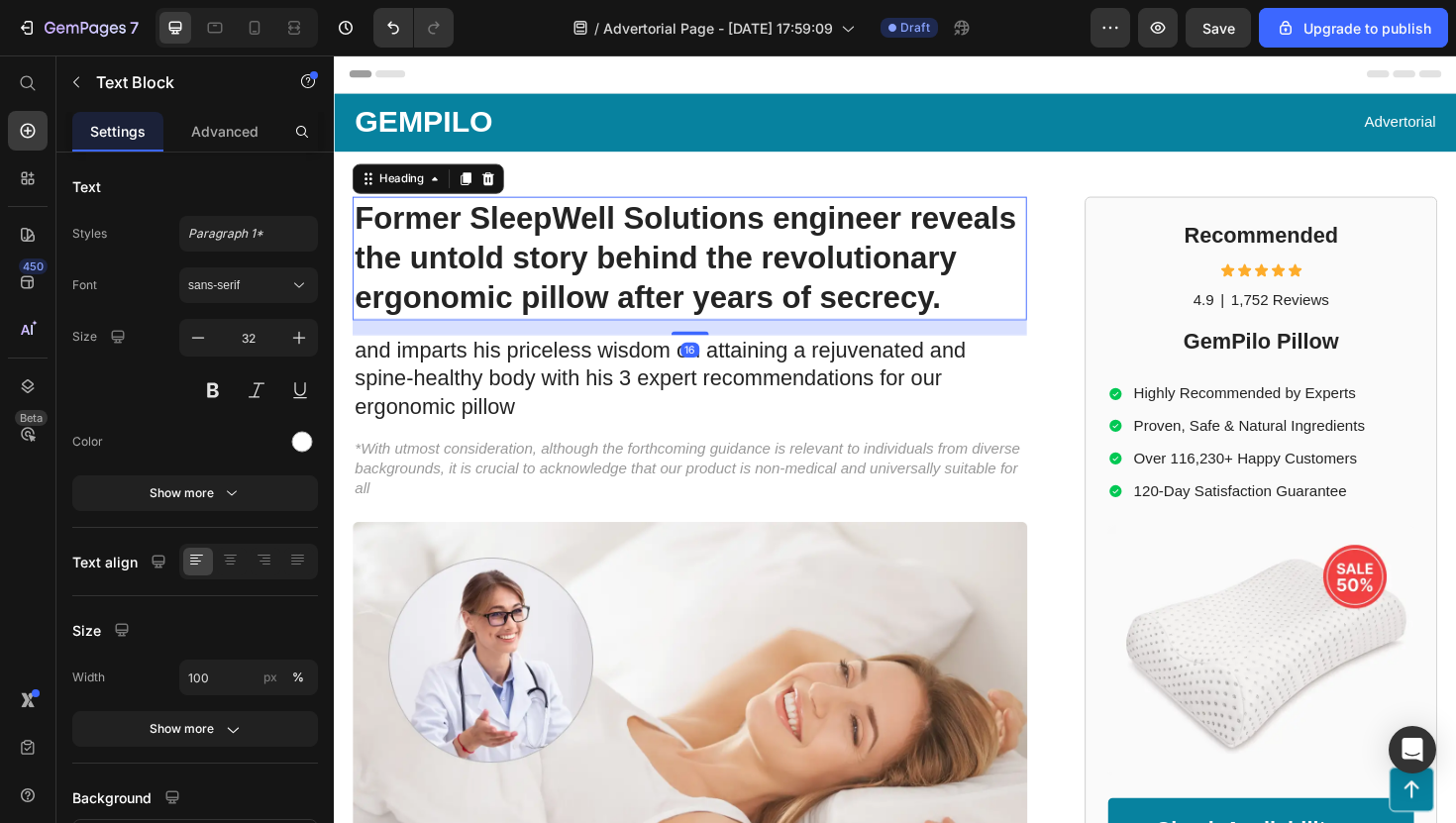 click on "Former SleepWell Solutions engineer reveals the untold story behind the revolutionary ergonomic pillow after years of secrecy." at bounding box center [710, 270] 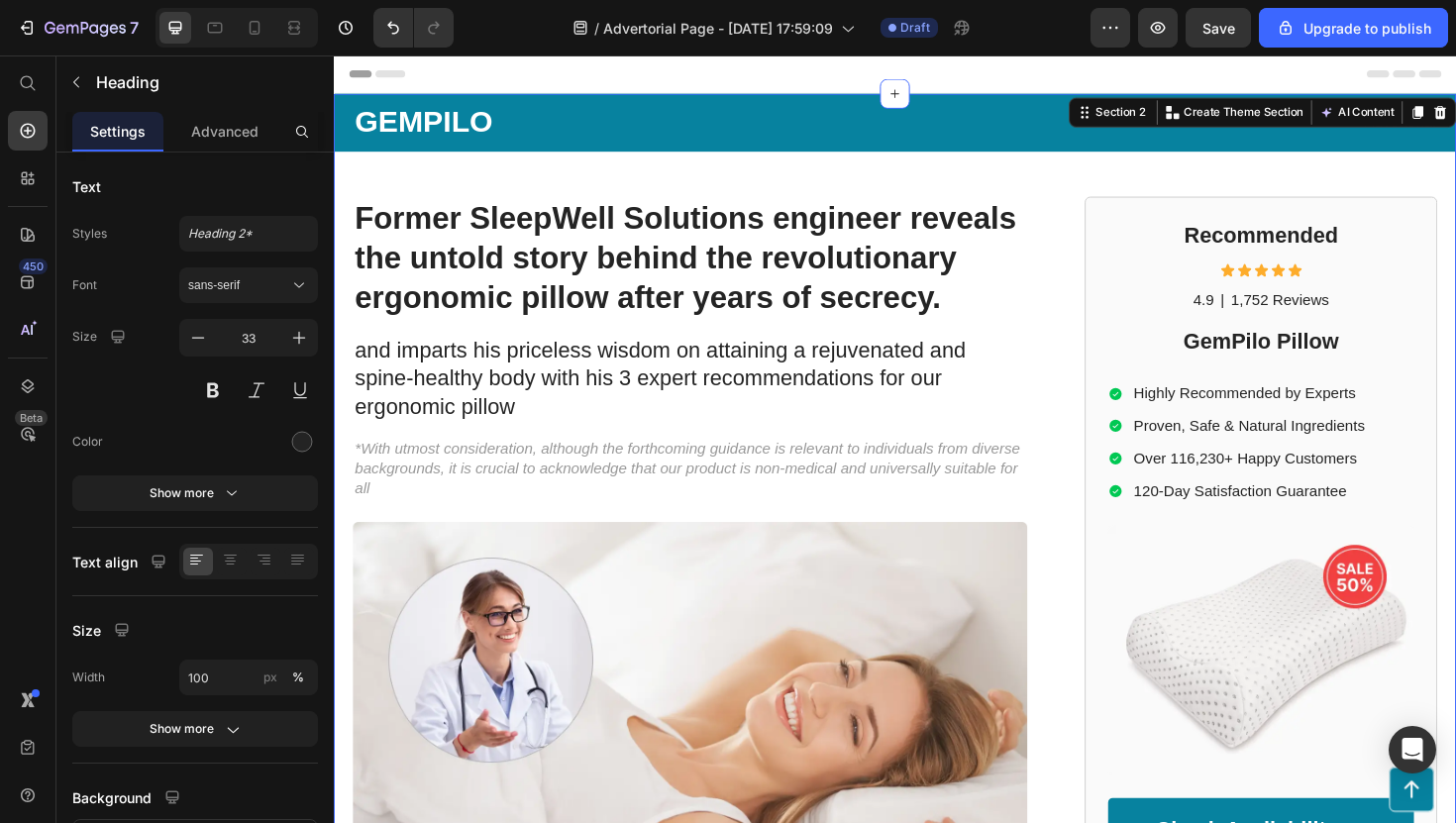 click on "GEMPILO Text Block Advertorial Text Block Row Row Former SleepWell Solutions engineer reveals the untold story behind the revolutionary ergonomic pillow after years of secrecy. Heading and imparts his priceless wisdom on attaining a rejuvenated and spine-healthy body with his 3 expert recommendations for our ergonomic pillow Text Block *With utmost consideration, although the forthcoming guidance is relevant to individuals from diverse backgrounds, it is crucial to acknowledge that our product is non-medical and universally suitable for all Text Block Image [PERSON_NAME], a former employee at a leading orthopedic research institute you may be familiar with, regrets not sharing this vital information earlier to assist: Text Block
Those in search of a convenient and effective way to improve their sleep quality and enhance overall well-being can now turn to our ergonomic pillow, offering exceptional support for a revitalized and rejuvenated body.
Item List Row Icon" at bounding box center (928, 876) 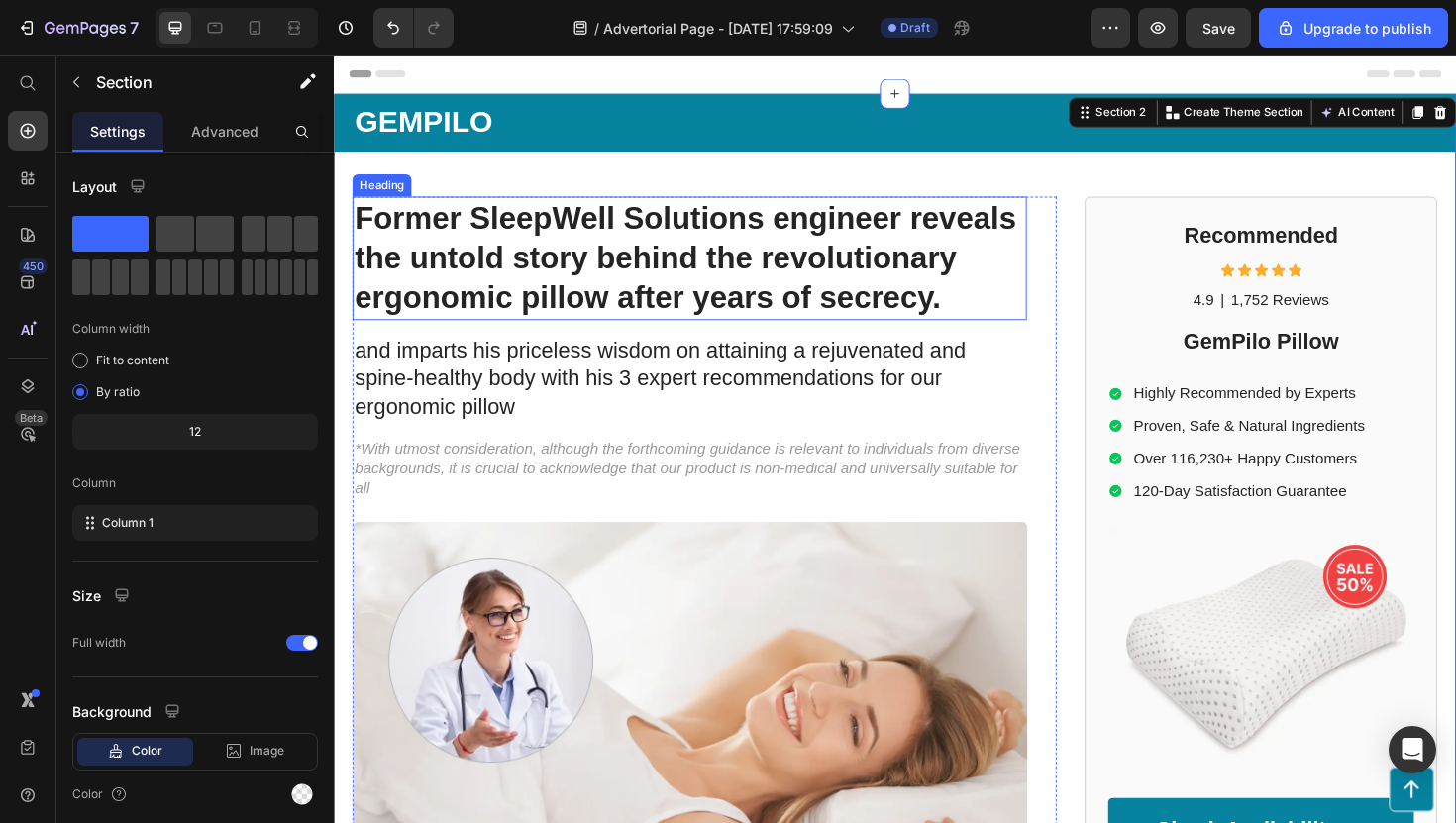 click on "Former SleepWell Solutions engineer reveals the untold story behind the revolutionary ergonomic pillow after years of secrecy." at bounding box center [710, 270] 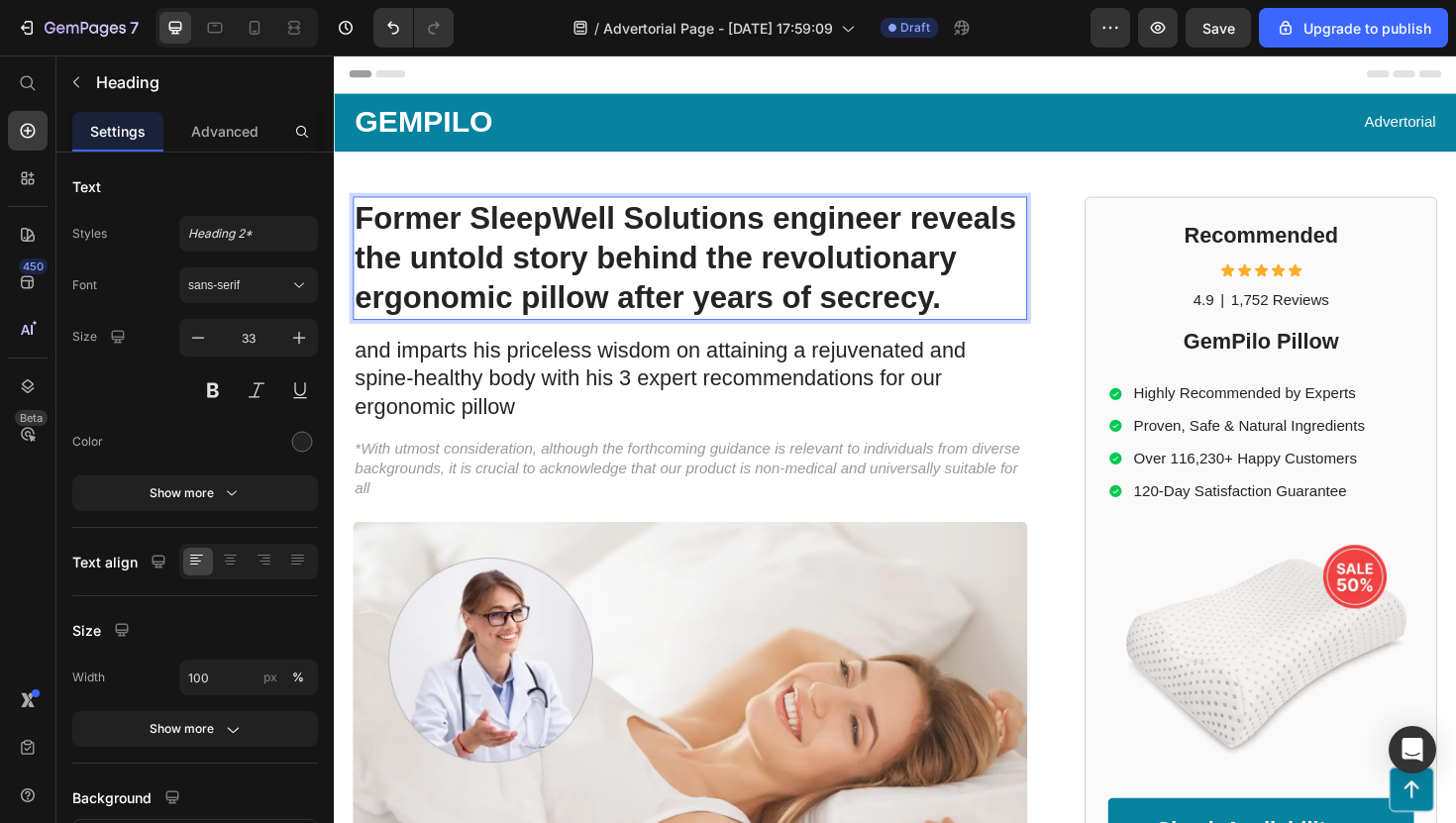 click on "Former SleepWell Solutions engineer reveals the untold story behind the revolutionary ergonomic pillow after years of secrecy." at bounding box center (710, 270) 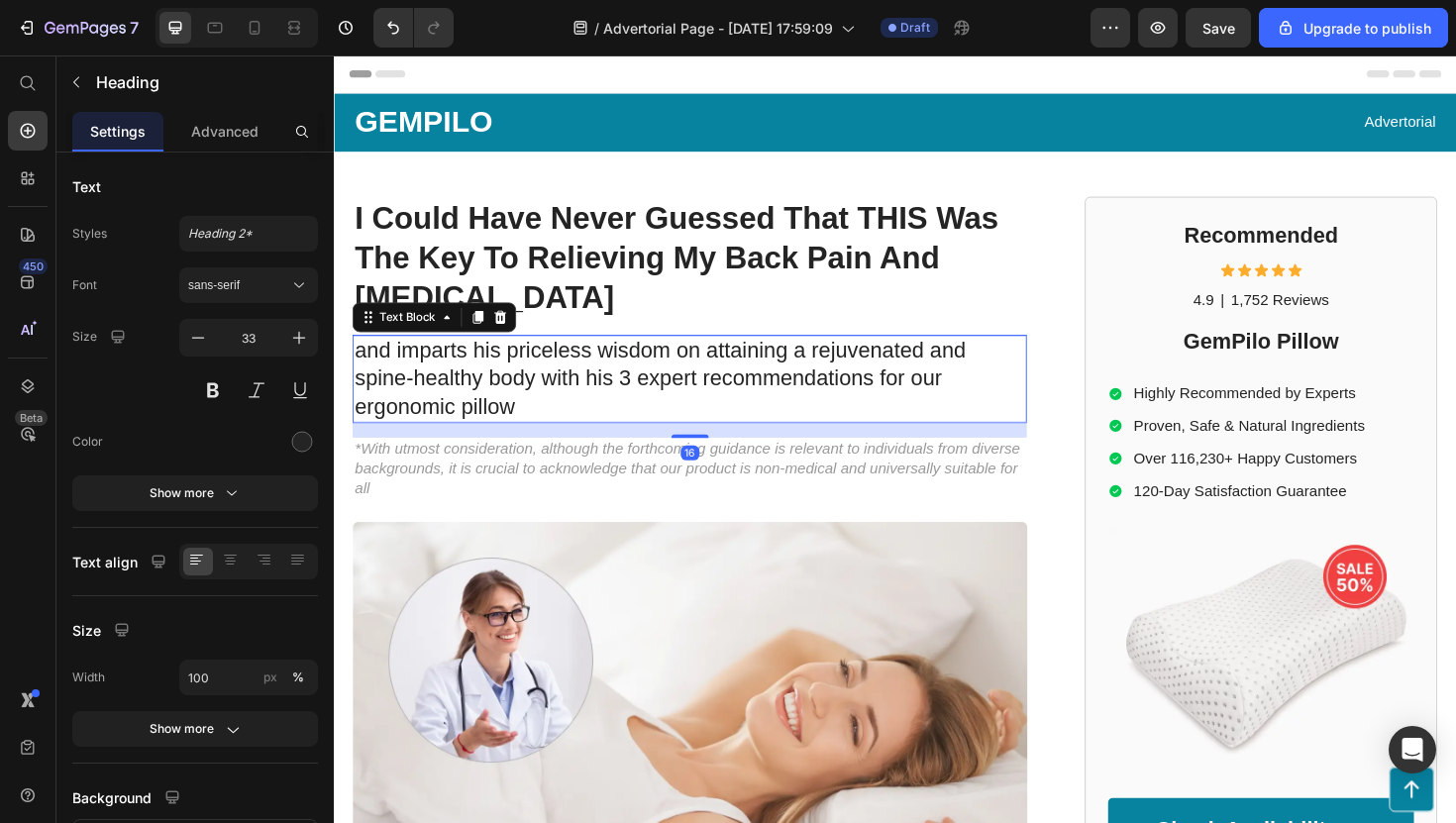 click on "and imparts his priceless wisdom on attaining a rejuvenated and spine-healthy body with his 3 expert recommendations for our ergonomic pillow" at bounding box center [710, 398] 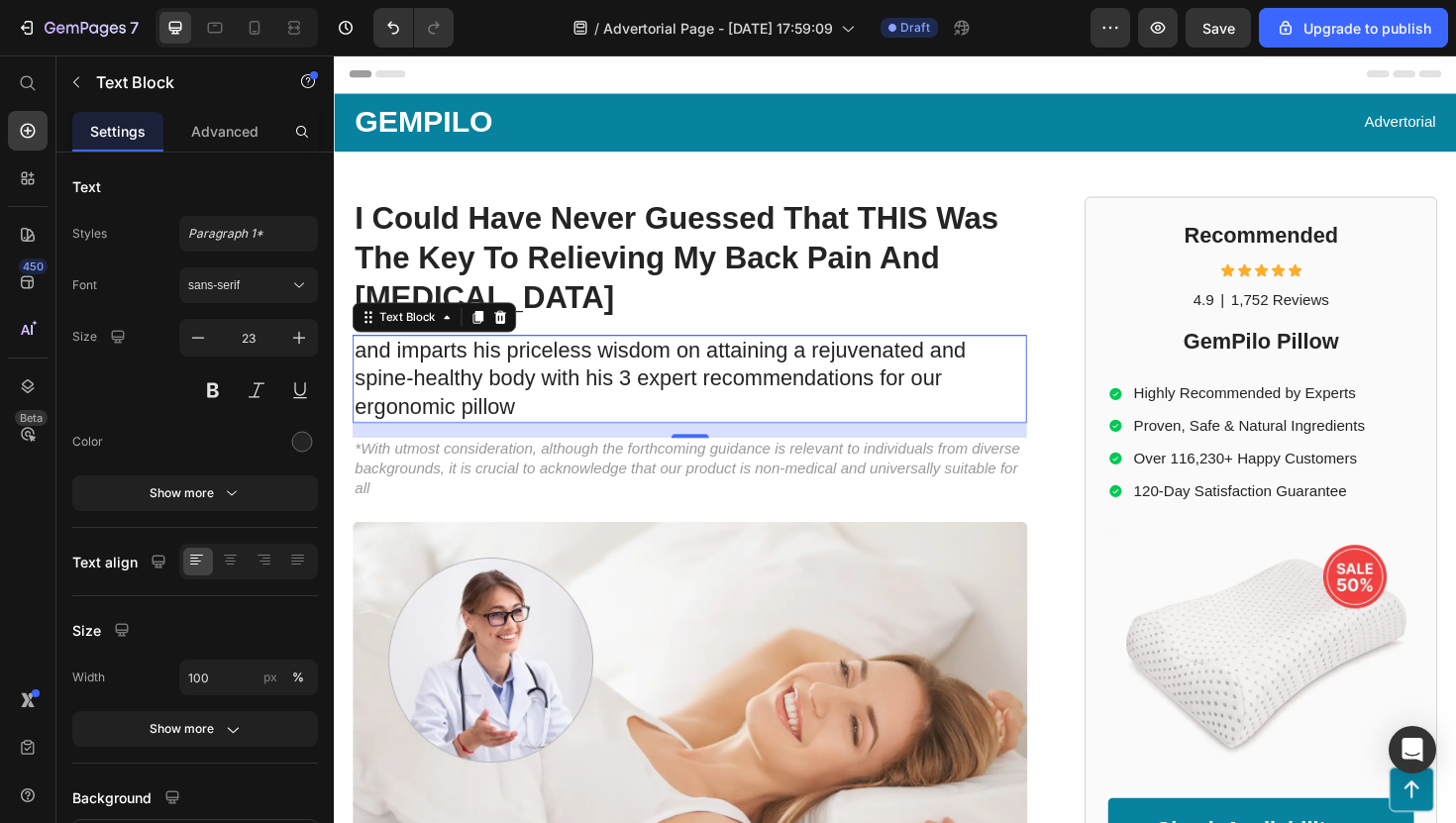 click on "and imparts his priceless wisdom on attaining a rejuvenated and spine-healthy body with his 3 expert recommendations for our ergonomic pillow" at bounding box center [710, 398] 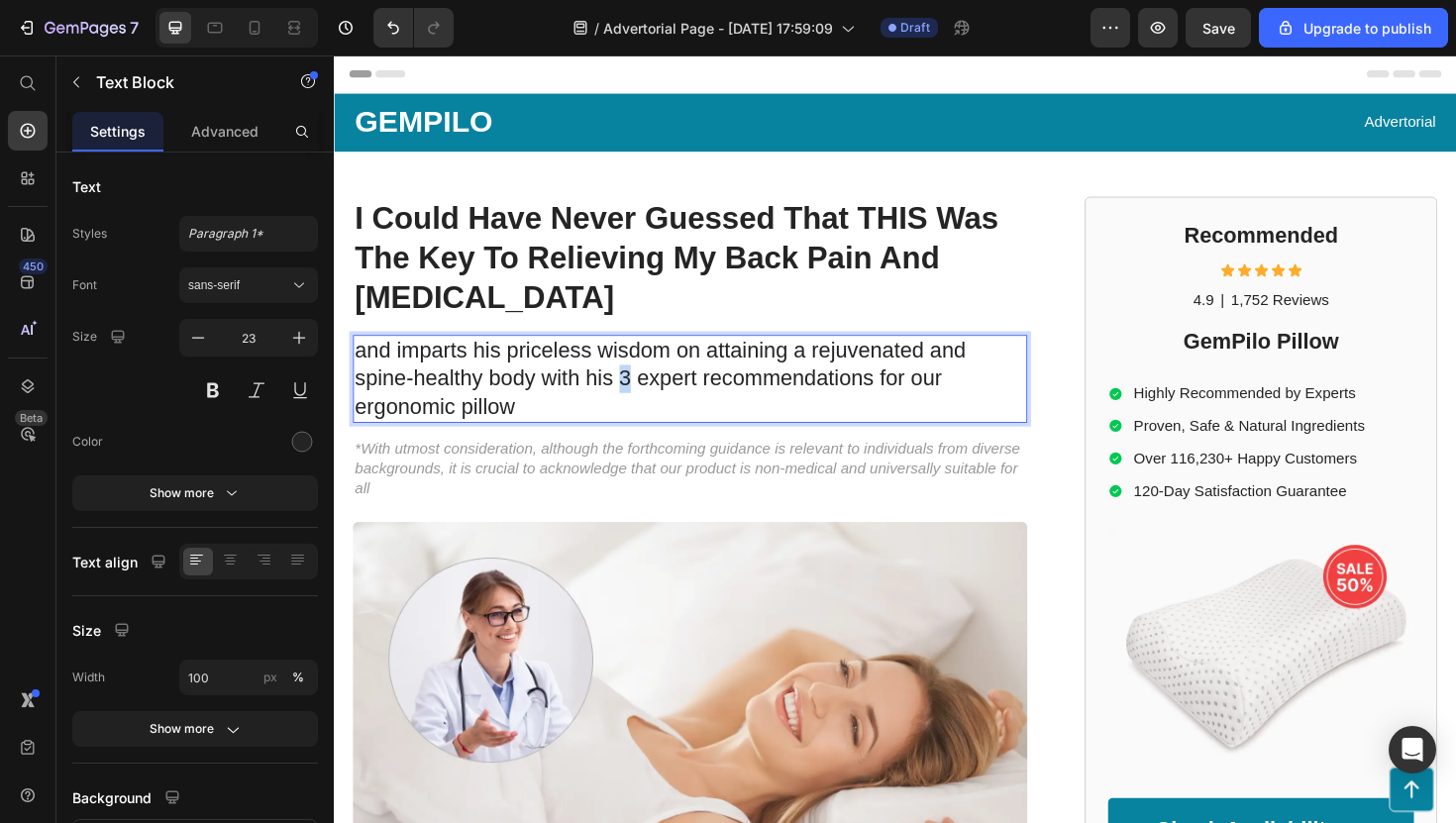 click on "and imparts his priceless wisdom on attaining a rejuvenated and spine-healthy body with his 3 expert recommendations for our ergonomic pillow" at bounding box center [710, 398] 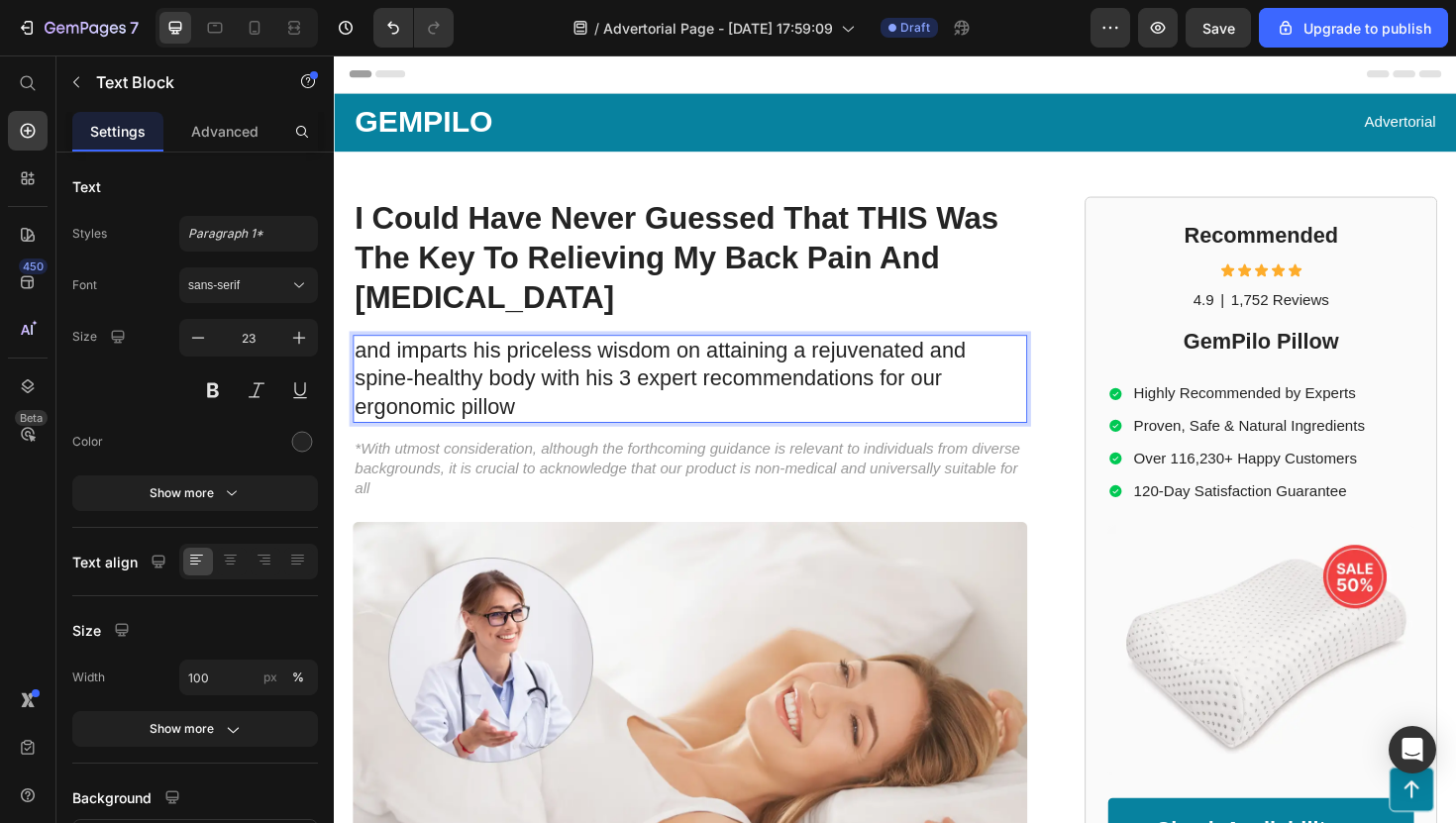 click on "and imparts his priceless wisdom on attaining a rejuvenated and spine-healthy body with his 3 expert recommendations for our ergonomic pillow" at bounding box center (710, 398) 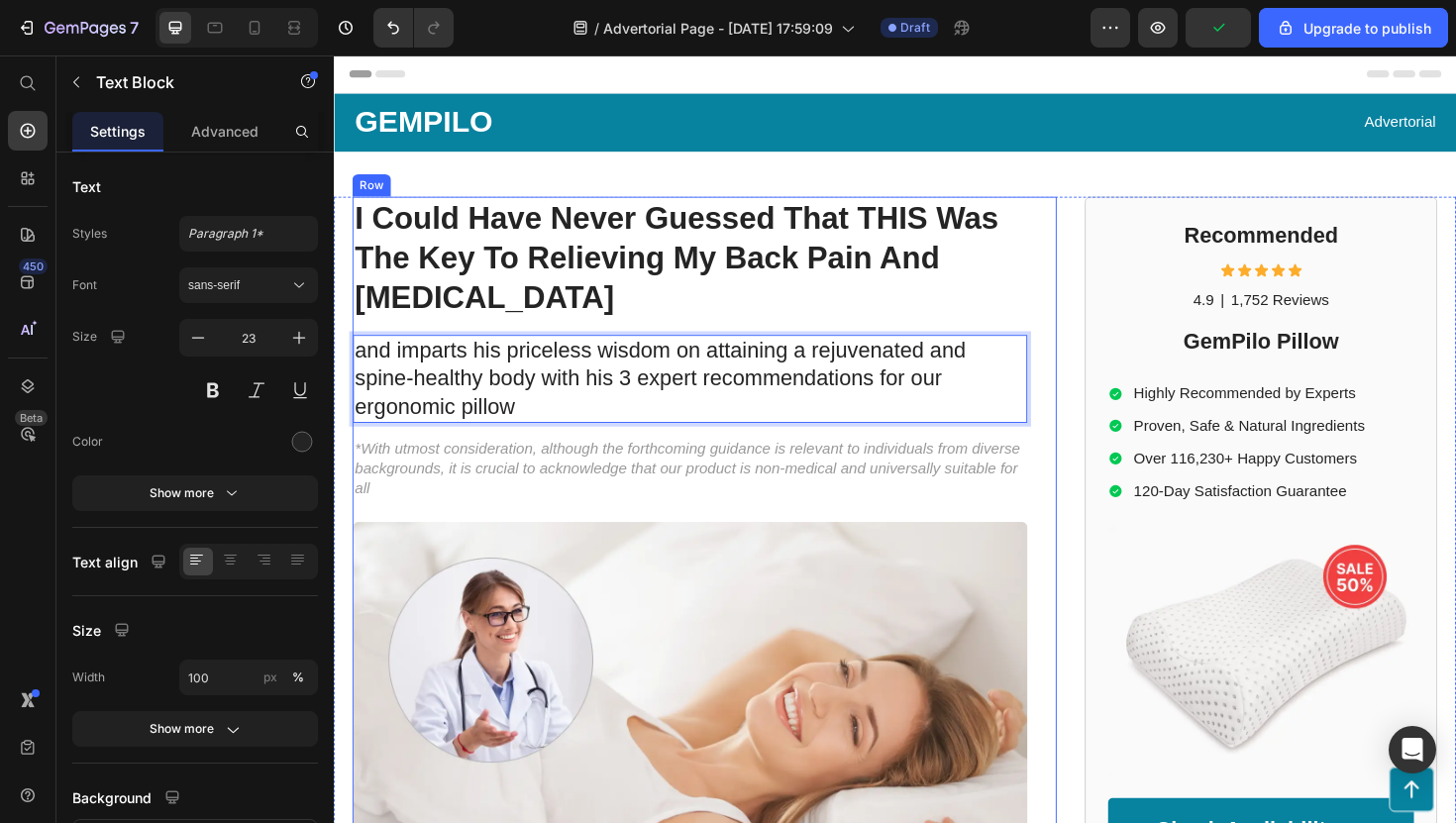 click on "and imparts his priceless wisdom on attaining a rejuvenated and spine-healthy body with his 3 expert recommendations for our ergonomic pillow" at bounding box center (710, 398) 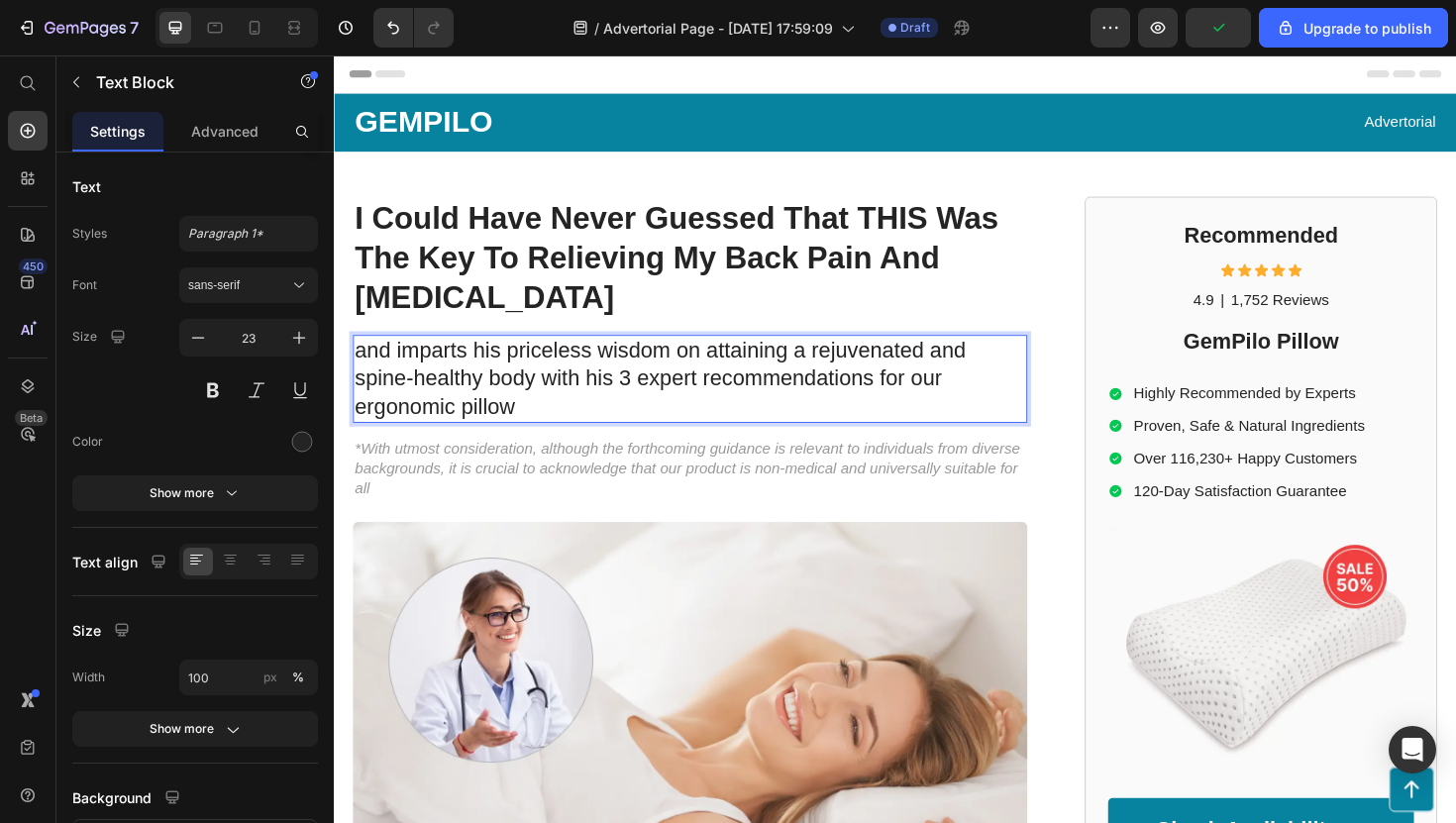 click on "and imparts his priceless wisdom on attaining a rejuvenated and spine-healthy body with his 3 expert recommendations for our ergonomic pillow" at bounding box center (710, 398) 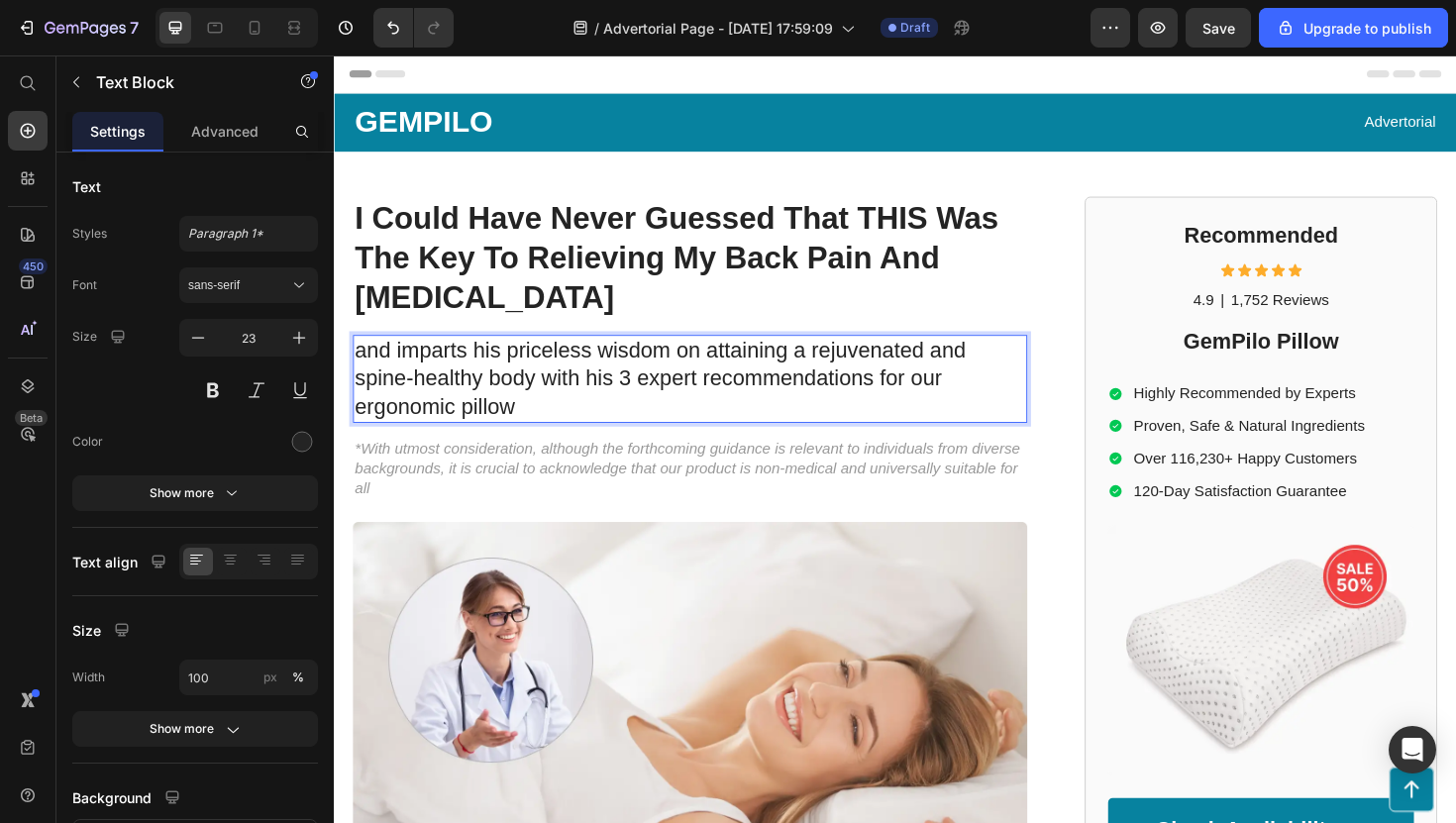 click on "and imparts his priceless wisdom on attaining a rejuvenated and spine-healthy body with his 3 expert recommendations for our ergonomic pillow" at bounding box center [710, 398] 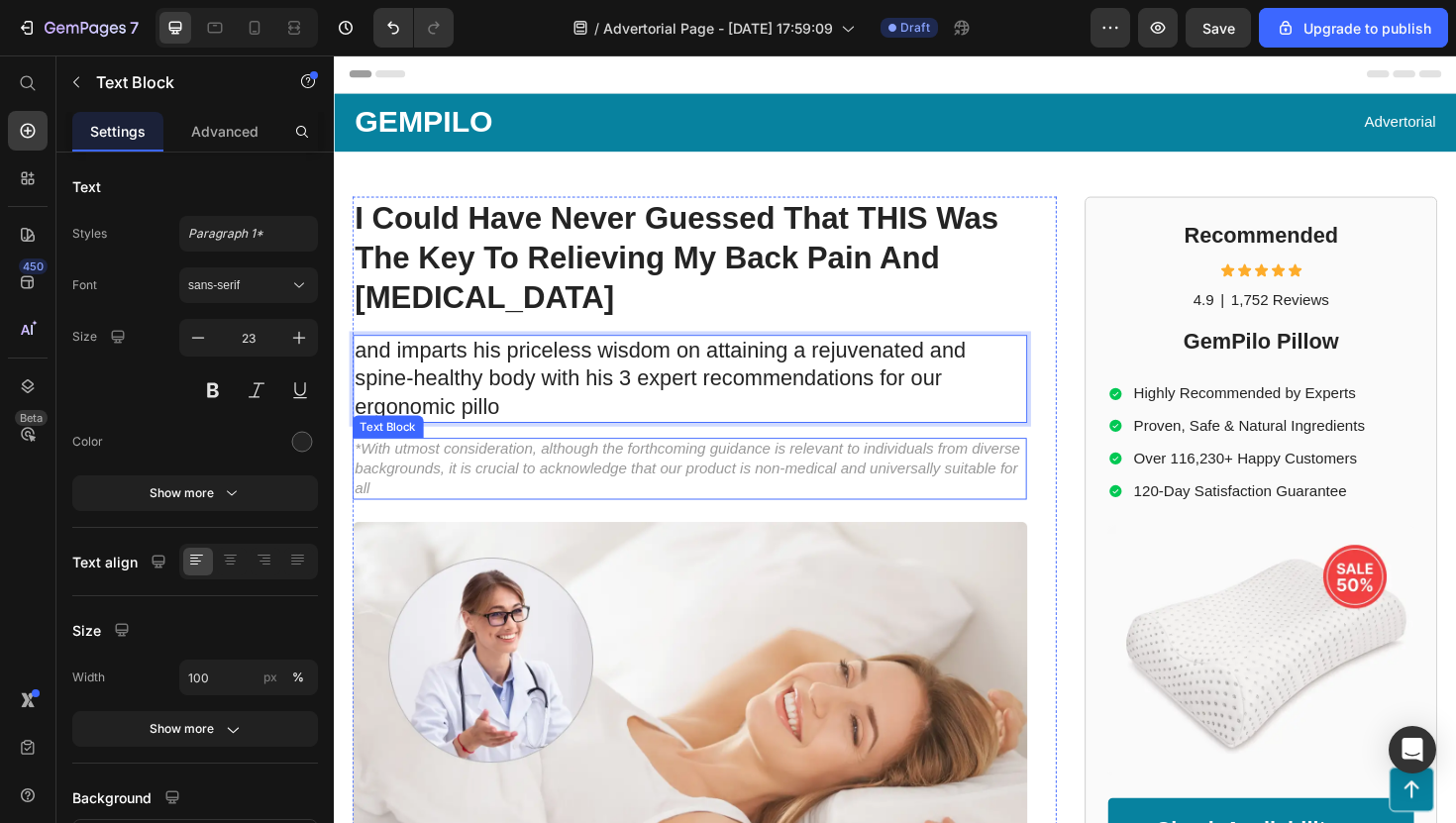 click on "*With utmost consideration, although the forthcoming guidance is relevant to individuals from diverse backgrounds, it is crucial to acknowledge that our product is non-medical and universally suitable for all" at bounding box center (710, 493) 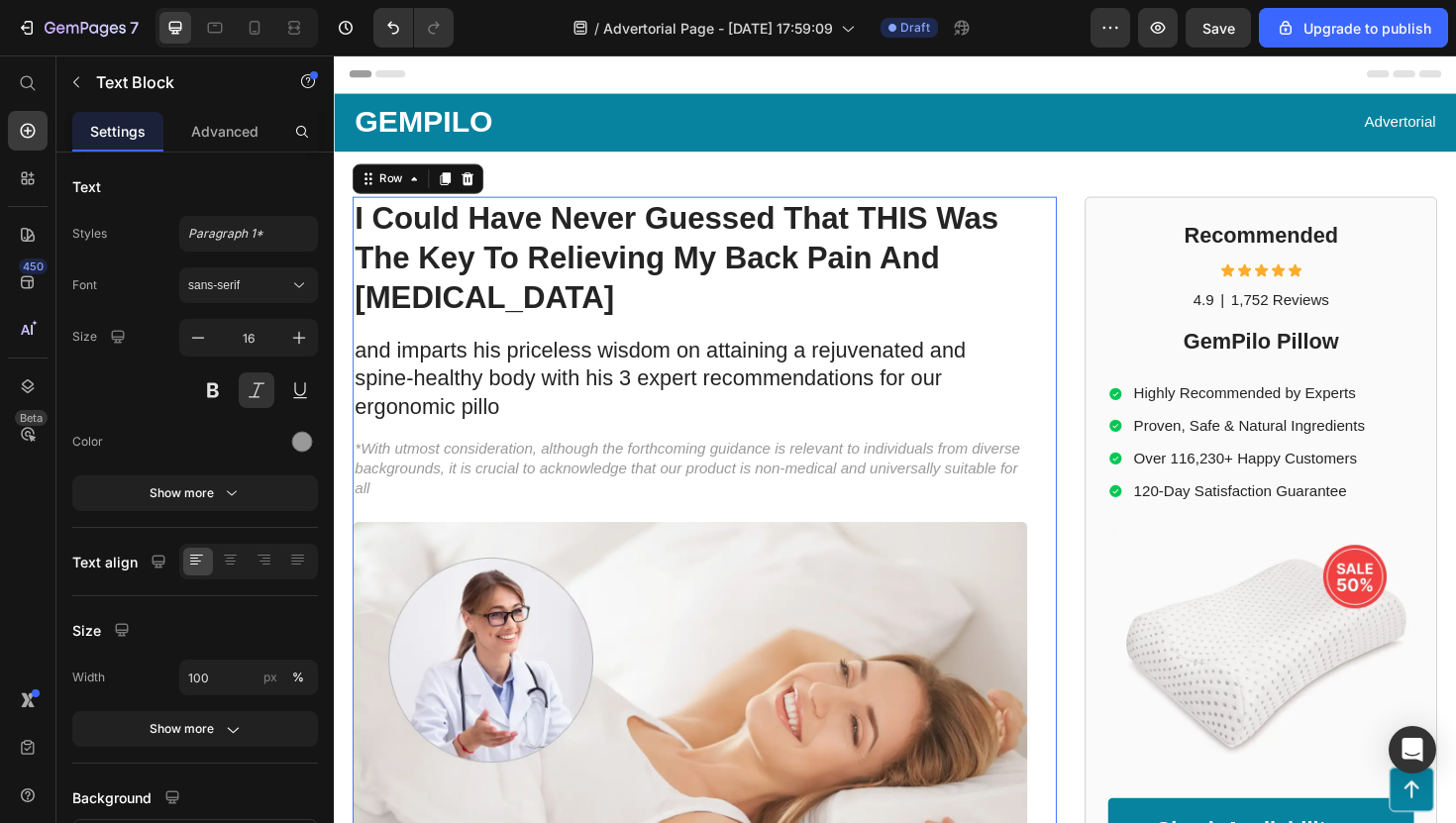 click on "⁠⁠⁠⁠⁠⁠⁠ I Could Have Never Guessed That THIS Was The Key To Relieving My Back Pain And [MEDICAL_DATA] Heading and imparts his priceless wisdom on attaining a rejuvenated and spine-healthy body with his 3 expert recommendations for our ergonomic pillo Text Block *With utmost consideration, although the forthcoming guidance is relevant to individuals from diverse backgrounds, it is crucial to acknowledge that our product is non-medical and universally suitable for all Text Block Image [PERSON_NAME], a former employee at a leading orthopedic research institute you may be familiar with, regrets not sharing this vital information earlier to assist: Text Block
Those in search of a convenient and effective way to improve their sleep quality and enhance overall well-being can now turn to our ergonomic pillow, offering exceptional support for a revitalized and rejuvenated body.
Item List Text Block
Item List" at bounding box center (710, 931) 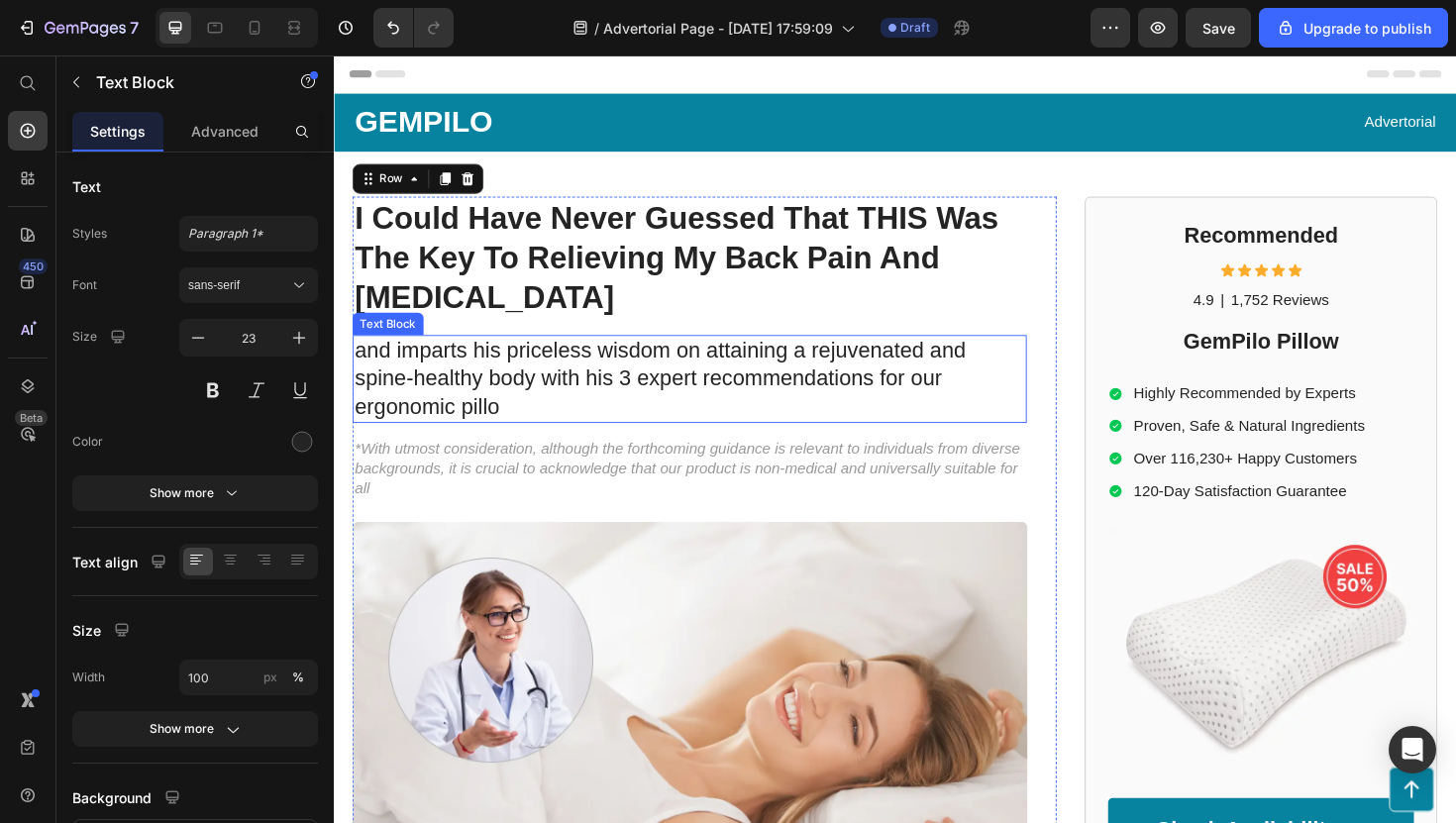 click on "and imparts his priceless wisdom on attaining a rejuvenated and spine-healthy body with his 3 expert recommendations for our ergonomic pillo" at bounding box center [710, 398] 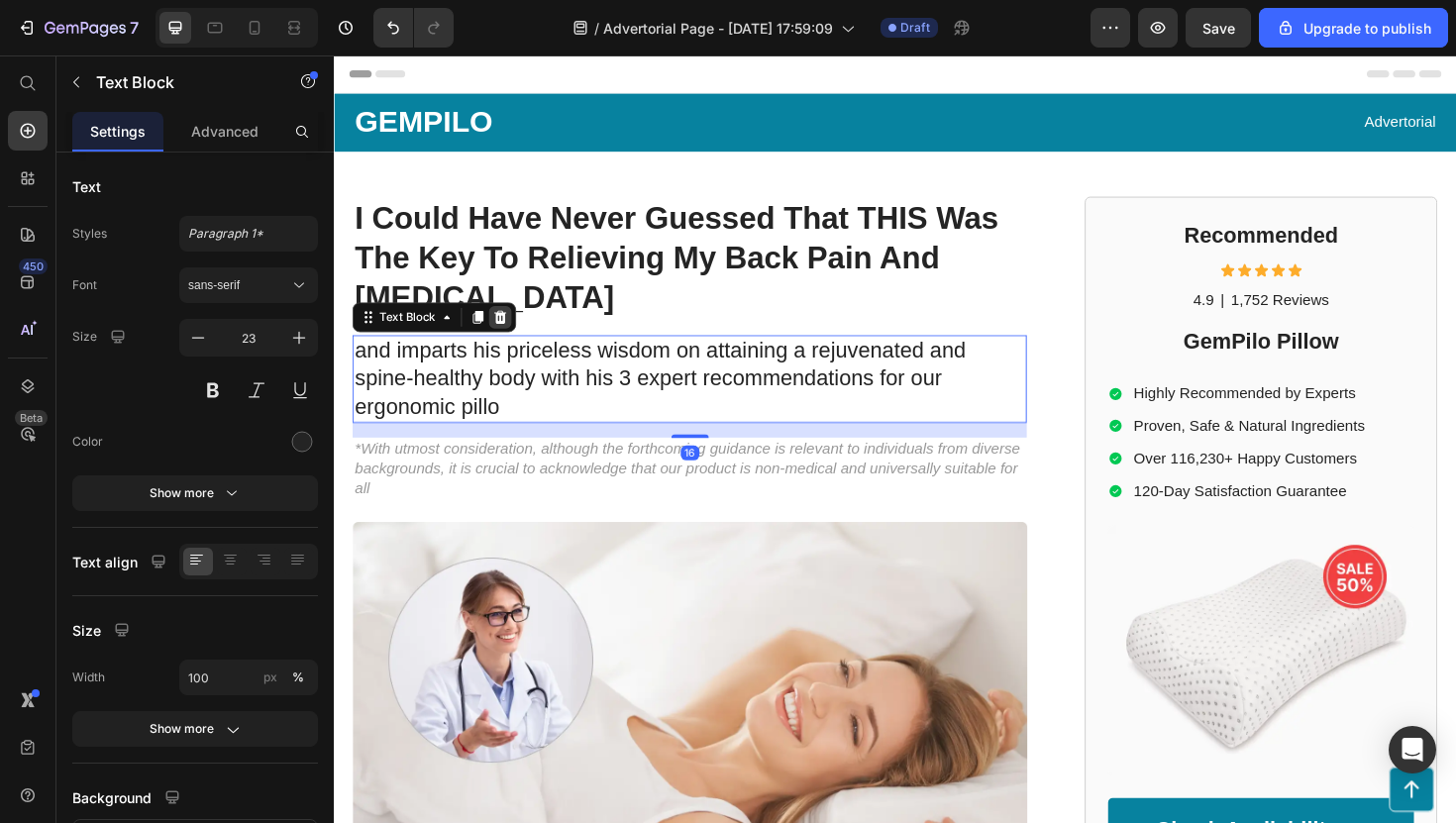 click at bounding box center [510, 333] 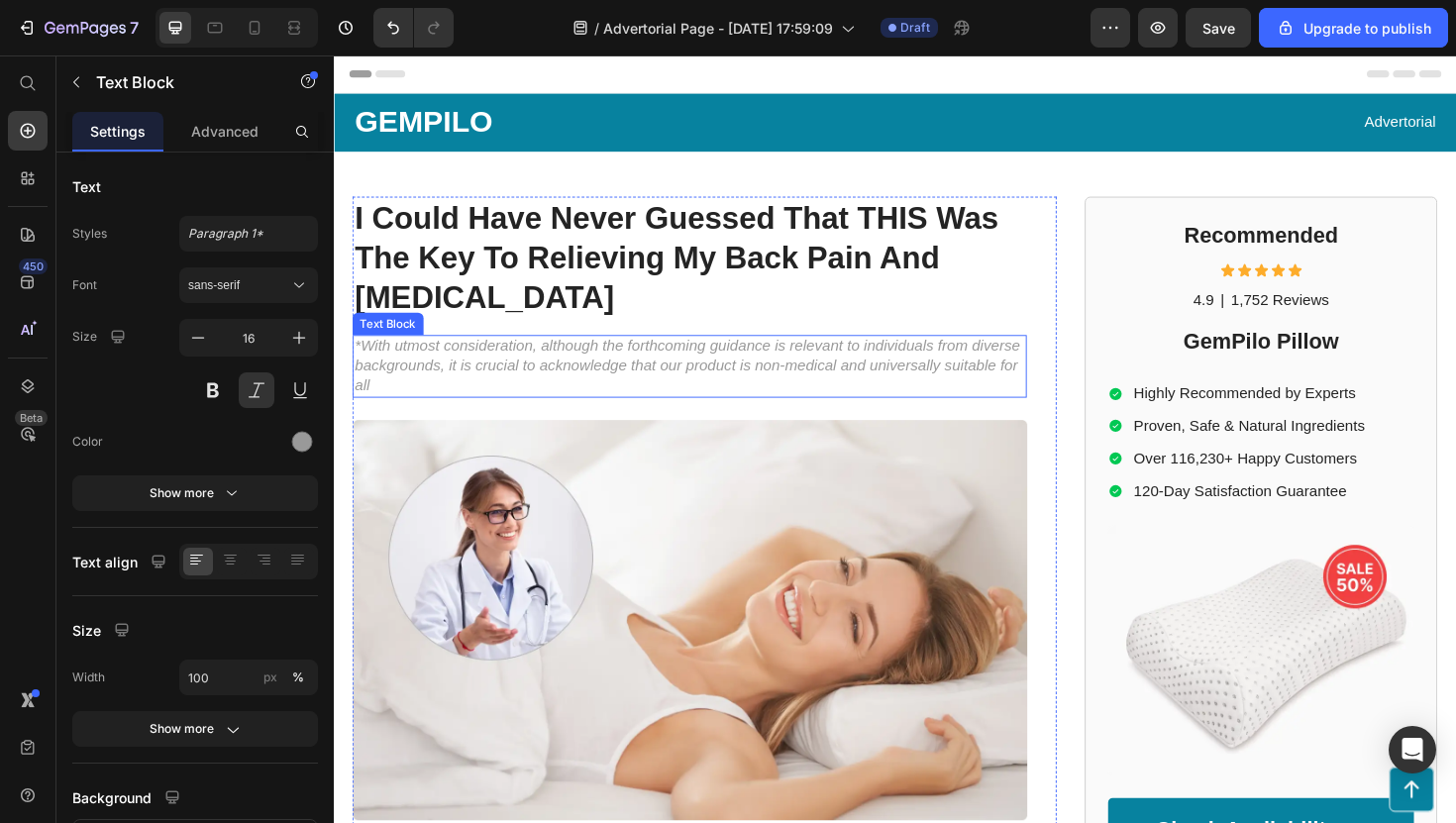 click on "*With utmost consideration, although the forthcoming guidance is relevant to individuals from diverse backgrounds, it is crucial to acknowledge that our product is non-medical and universally suitable for all" at bounding box center (710, 384) 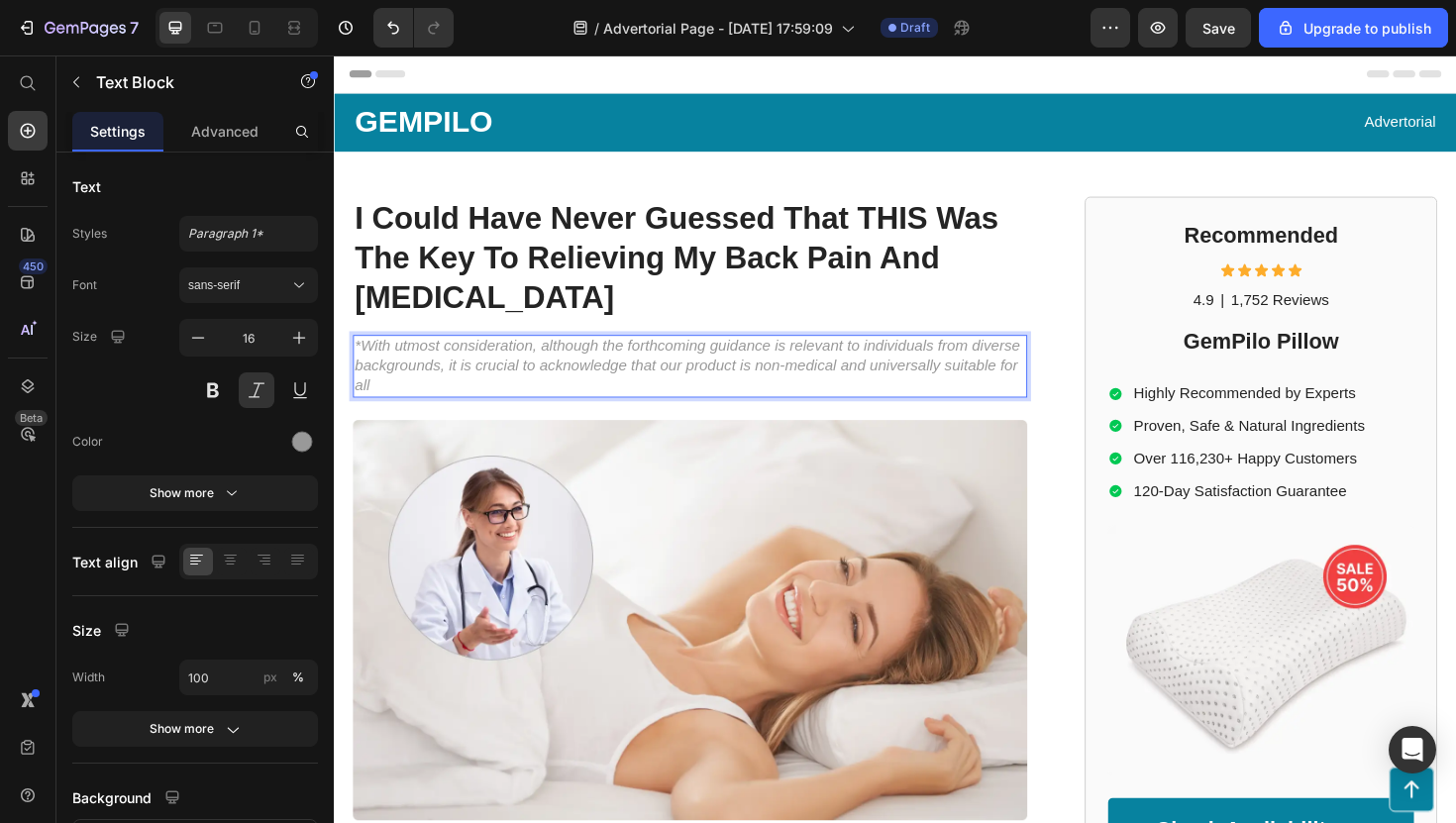 click on "*With utmost consideration, although the forthcoming guidance is relevant to individuals from diverse backgrounds, it is crucial to acknowledge that our product is non-medical and universally suitable for all" at bounding box center [710, 384] 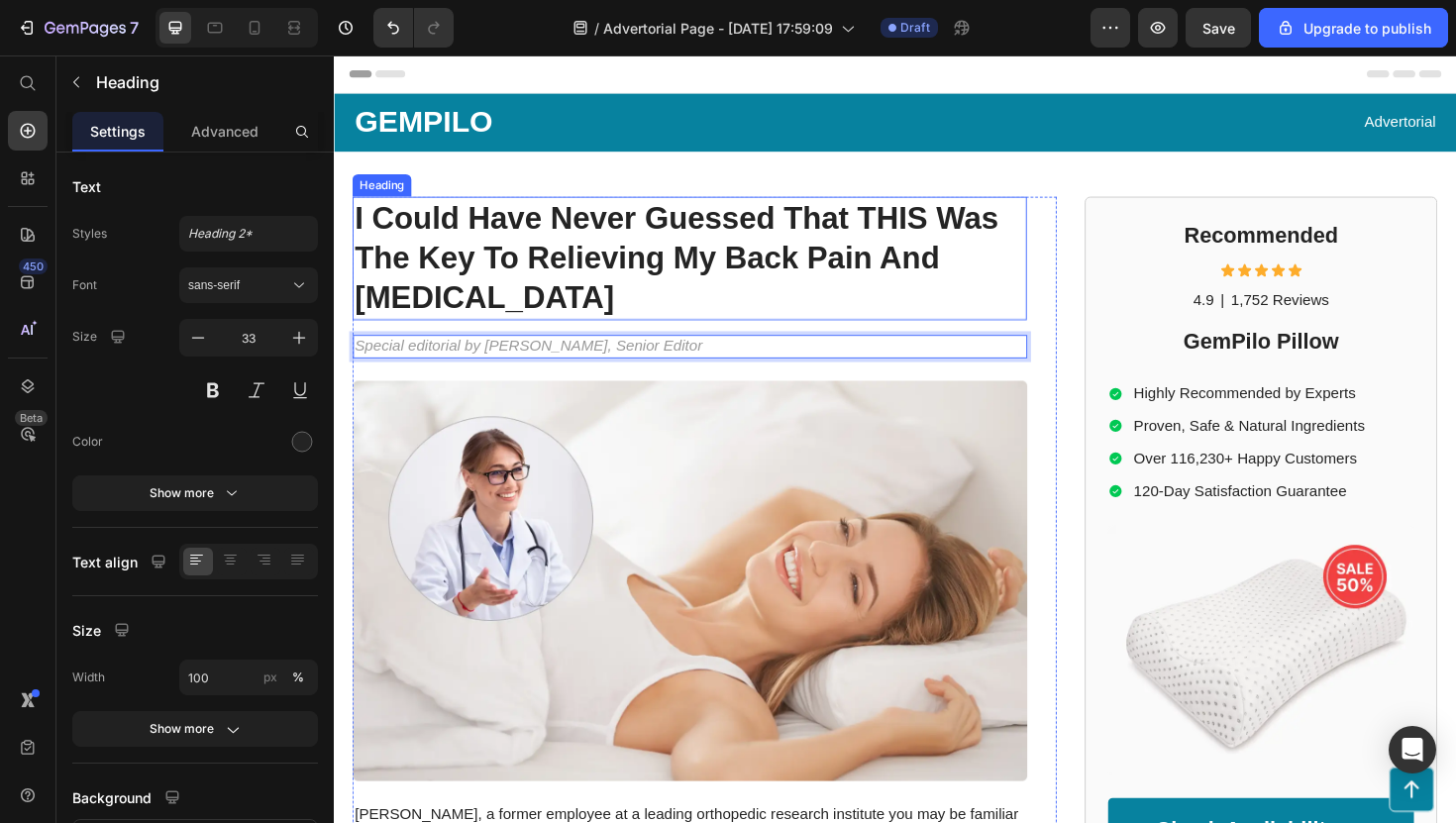 click on "⁠⁠⁠⁠⁠⁠⁠ I Could Have Never Guessed That THIS Was The Key To Relieving My Back Pain And [MEDICAL_DATA]" at bounding box center [710, 270] 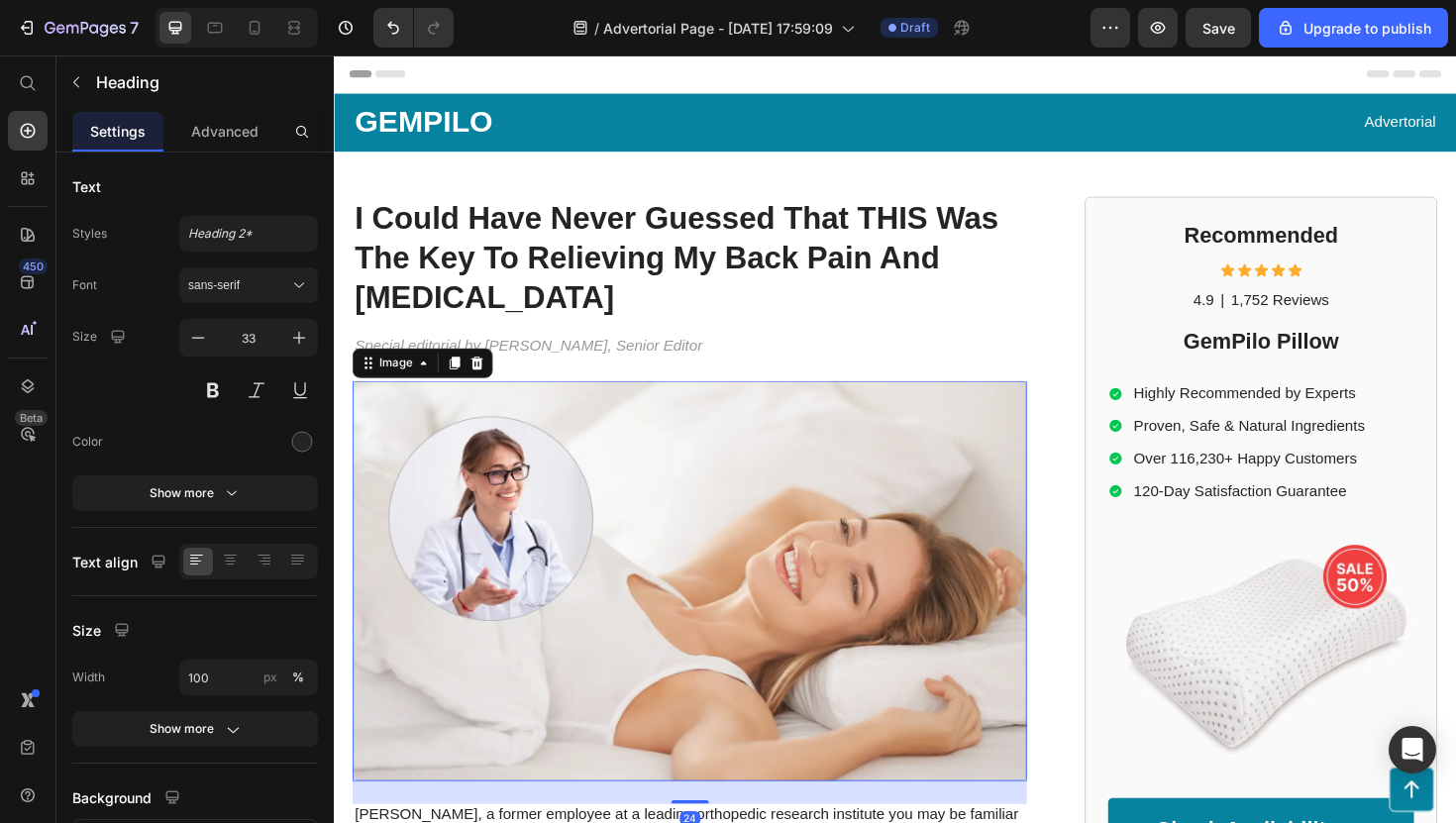 click at bounding box center (710, 612) 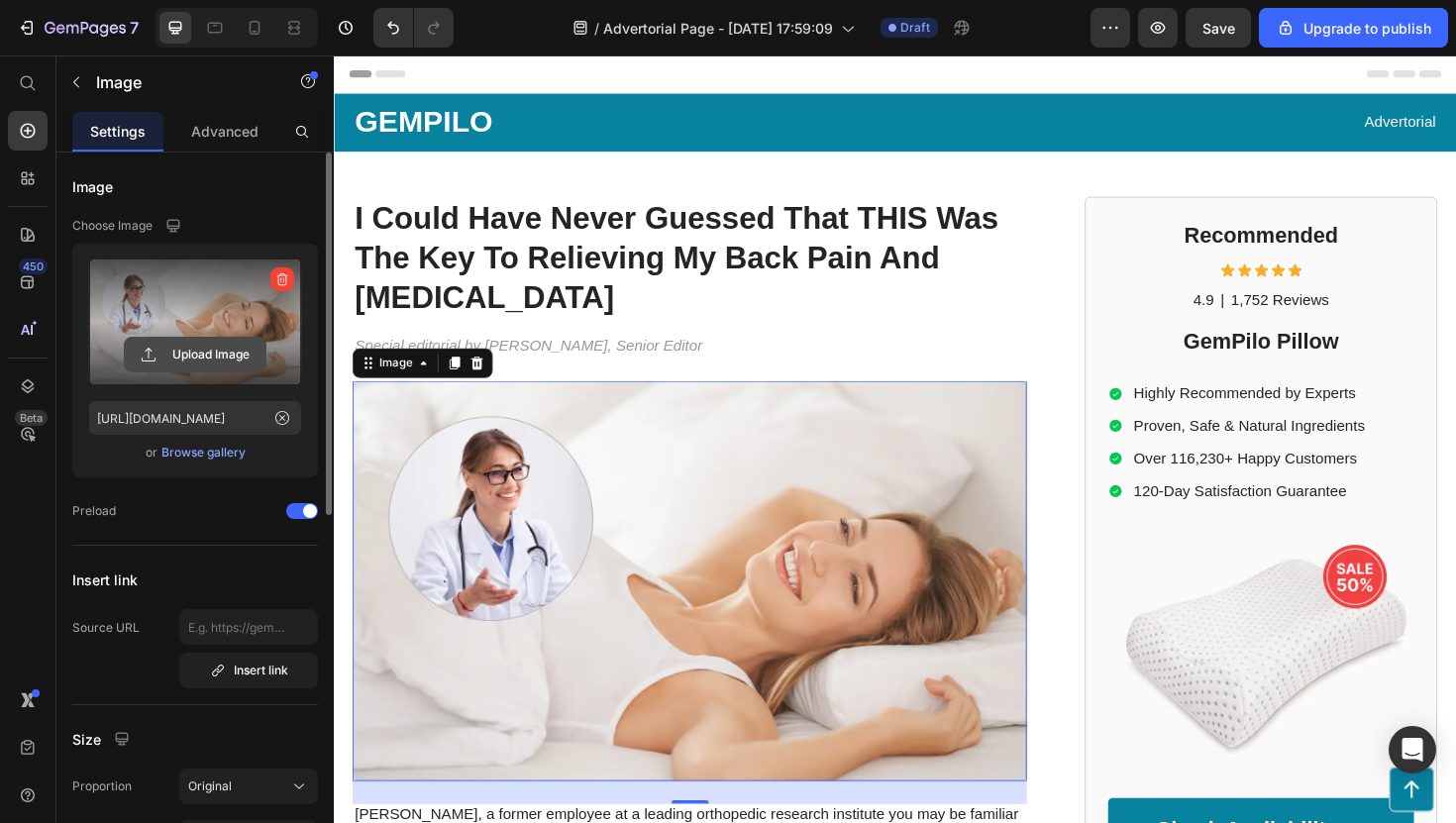 click 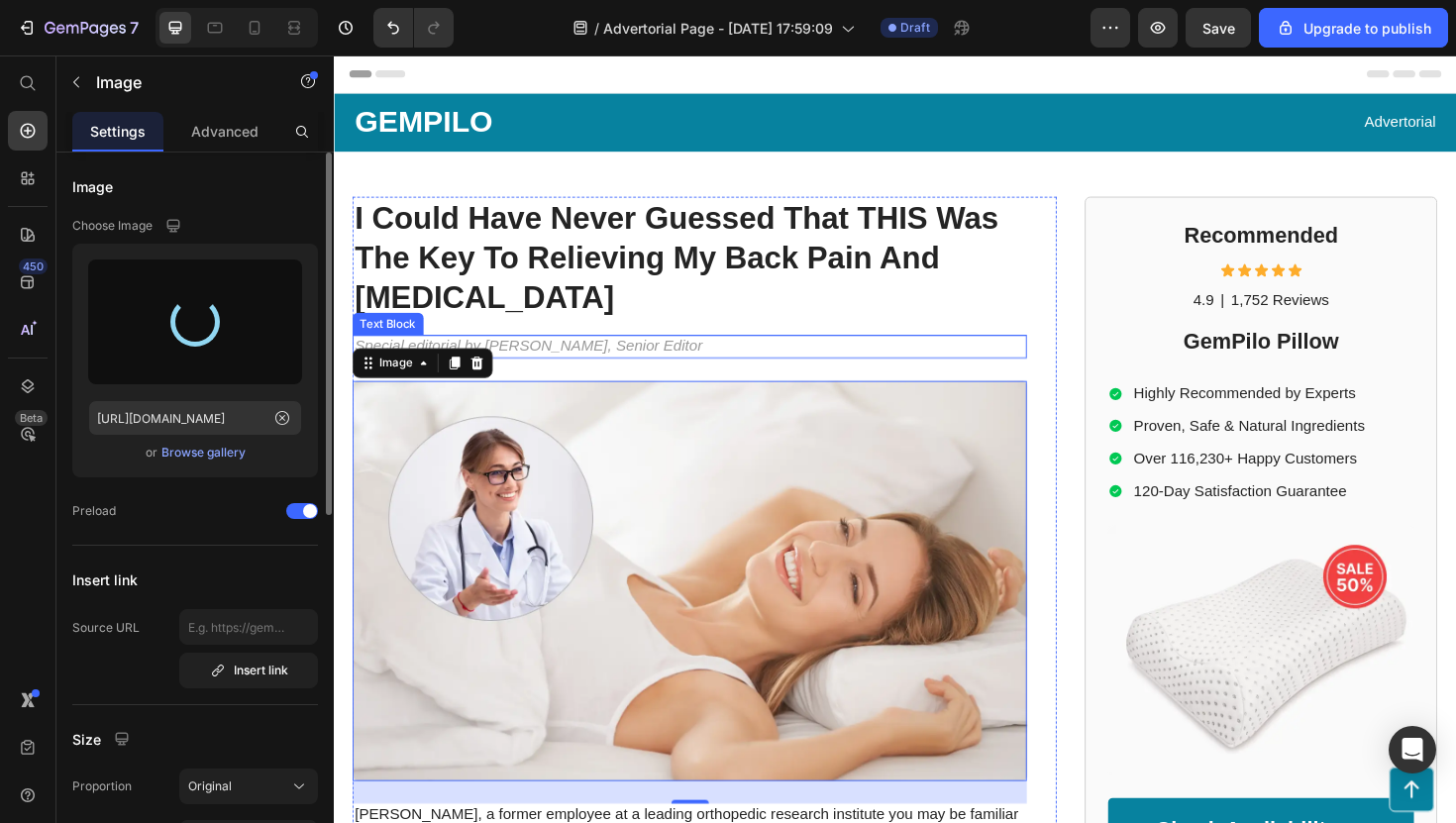 type on "[URL][DOMAIN_NAME]" 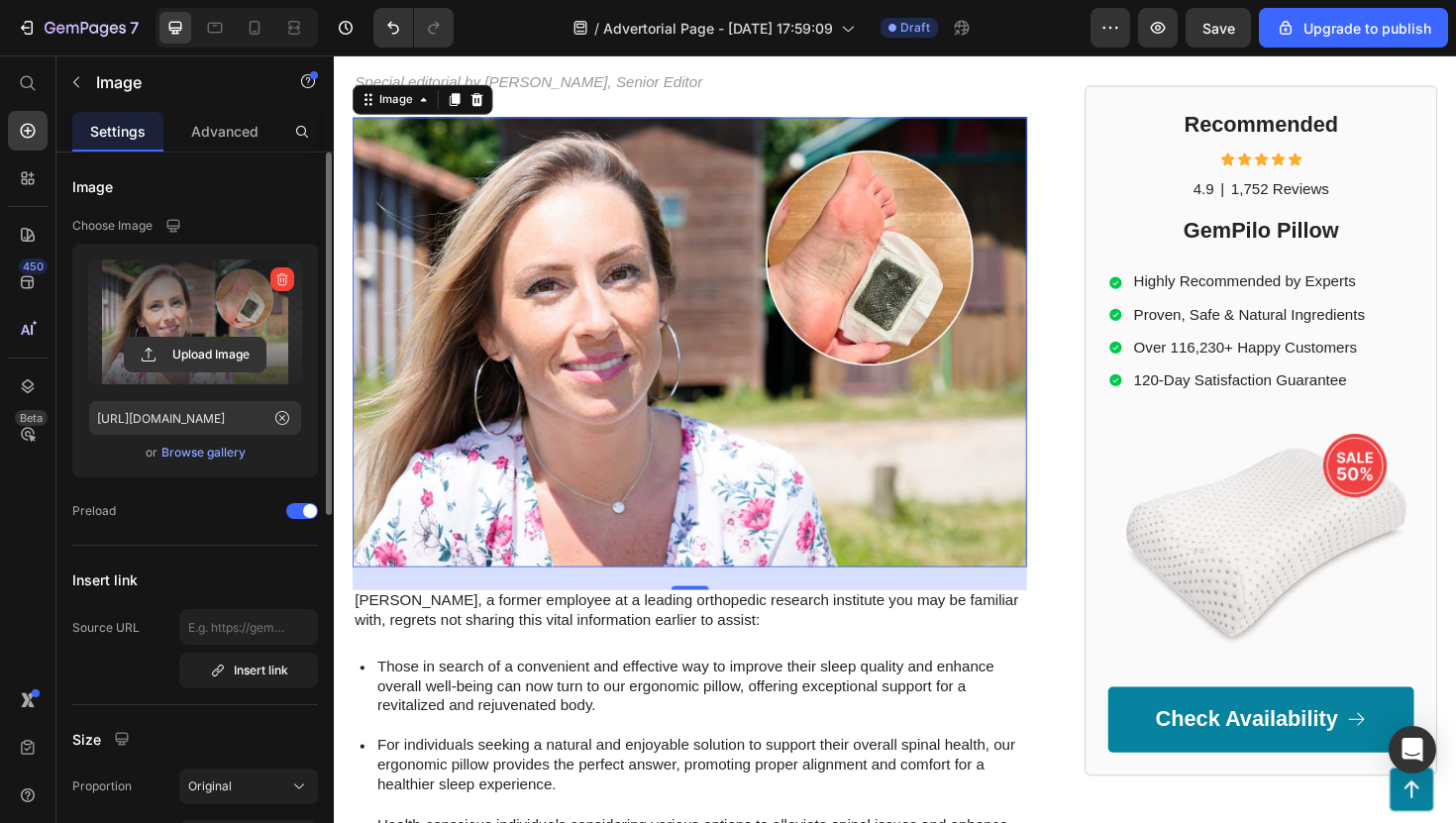 scroll, scrollTop: 288, scrollLeft: 0, axis: vertical 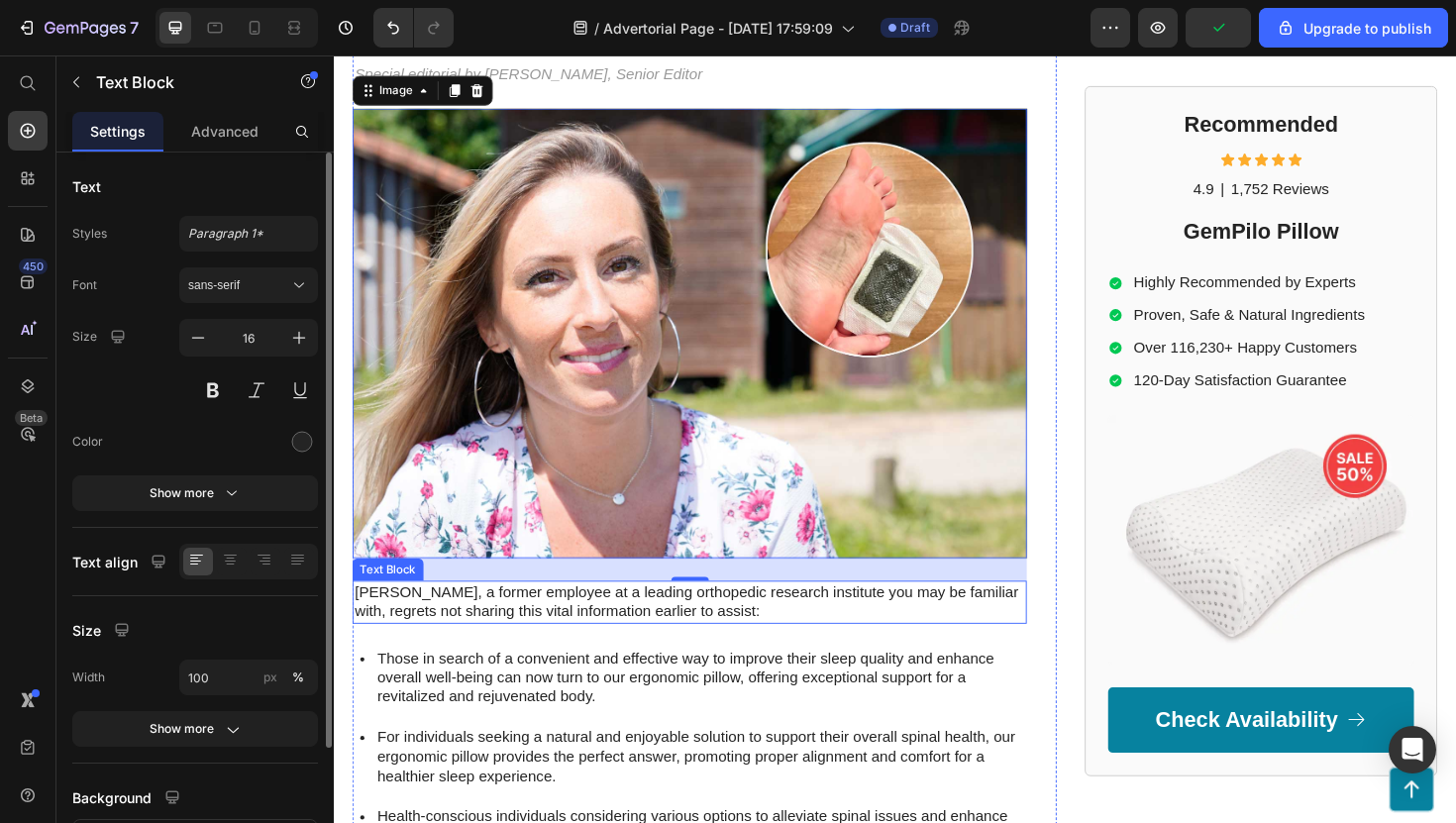 click on "[PERSON_NAME], a former employee at a leading orthopedic research institute you may be familiar with, regrets not sharing this vital information earlier to assist:" at bounding box center (710, 635) 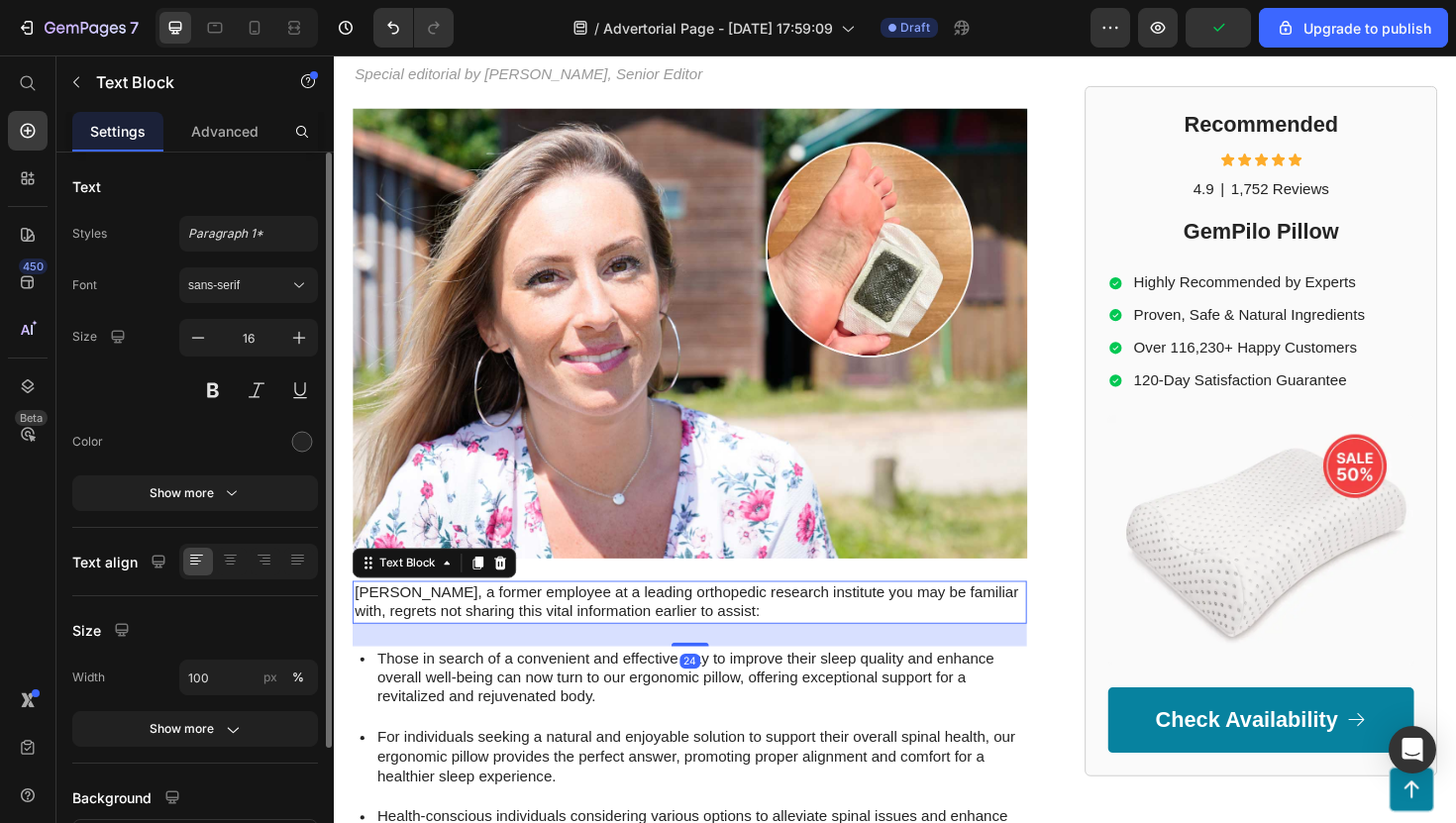 click on "[PERSON_NAME], a former employee at a leading orthopedic research institute you may be familiar with, regrets not sharing this vital information earlier to assist:" at bounding box center (710, 635) 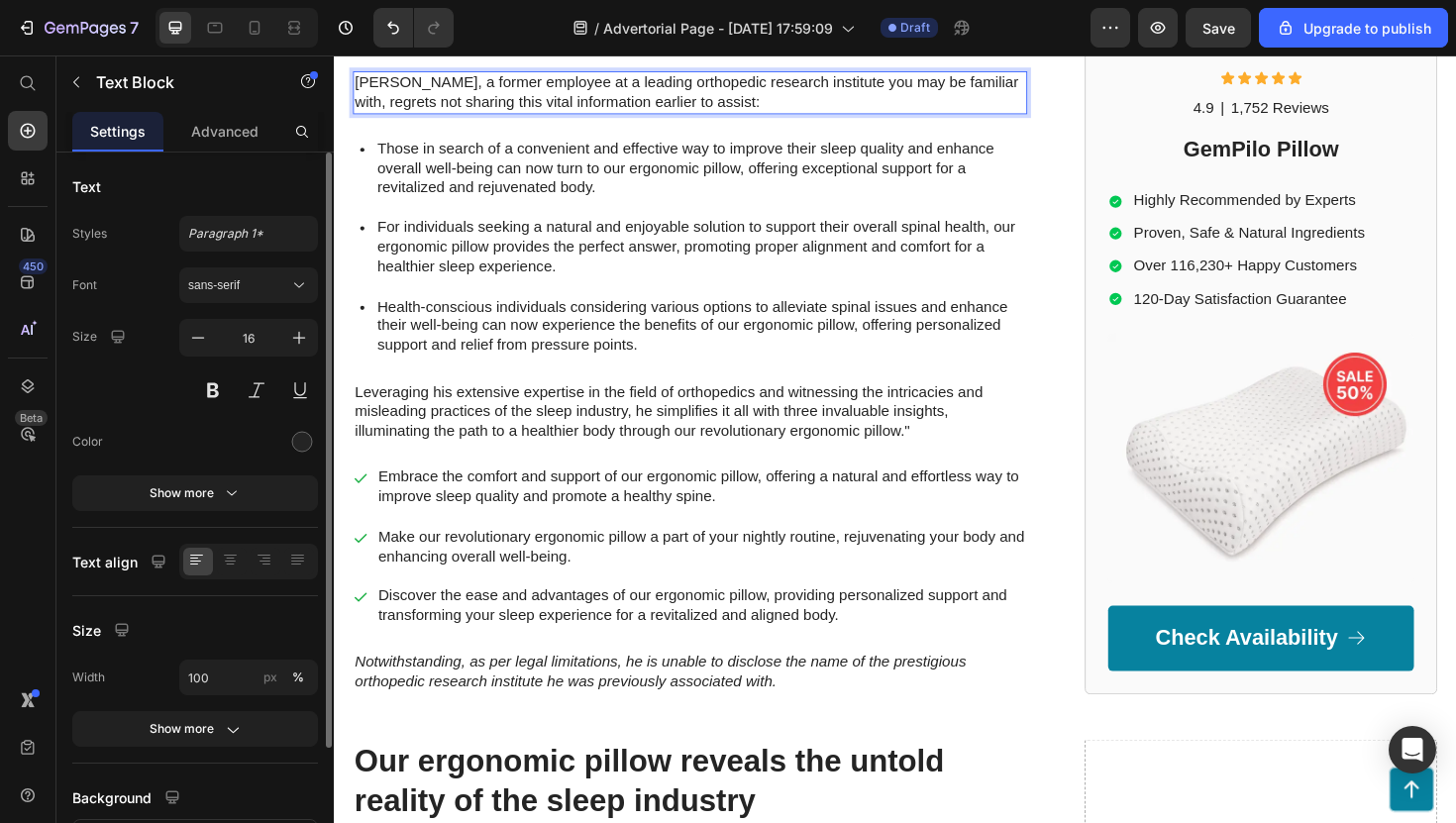 scroll, scrollTop: 565, scrollLeft: 0, axis: vertical 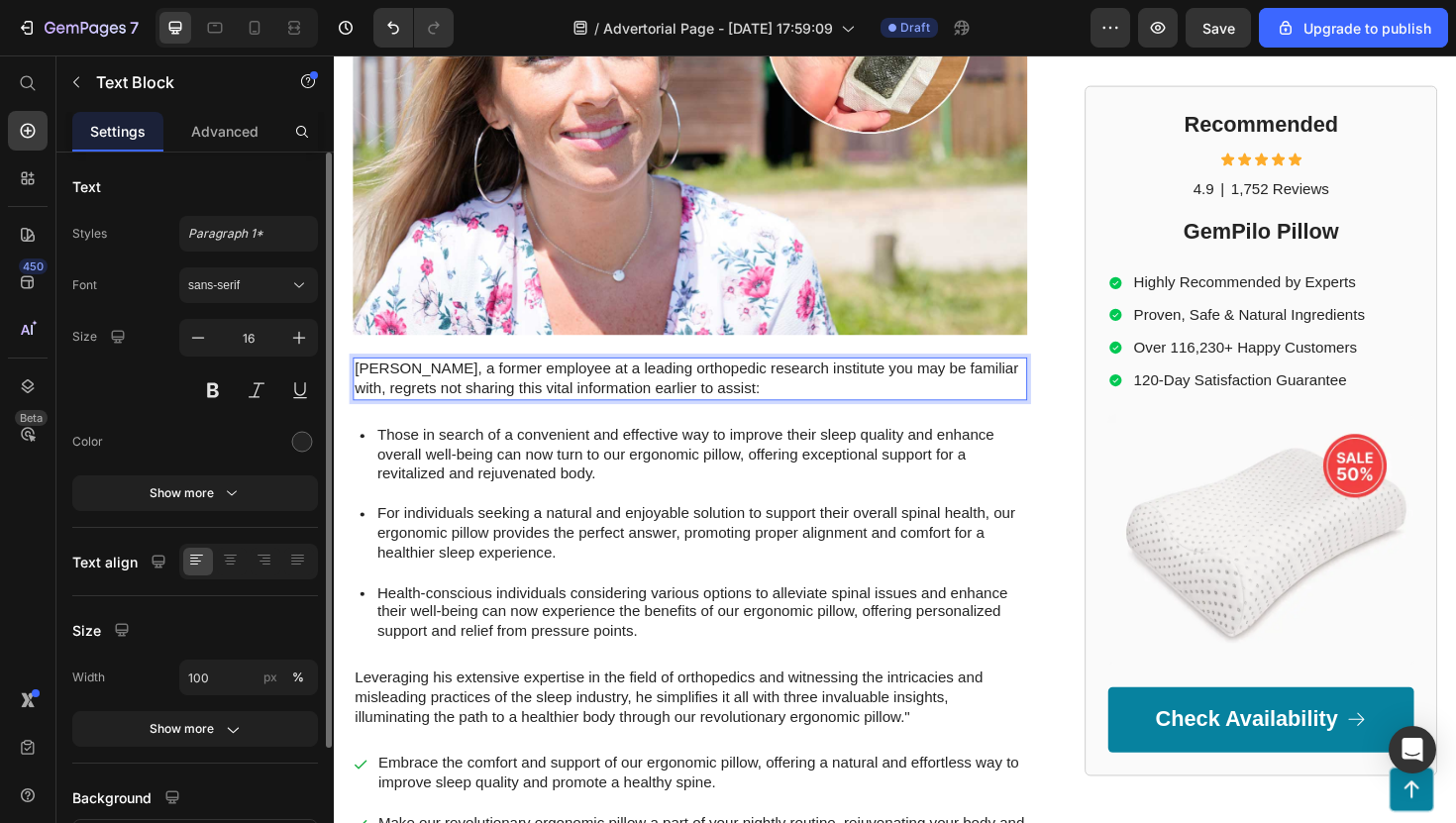 click on "Those in search of a convenient and effective way to improve their sleep quality and enhance overall well-being can now turn to our ergonomic pillow, offering exceptional support for a revitalized and rejuvenated body." at bounding box center (722, 478) 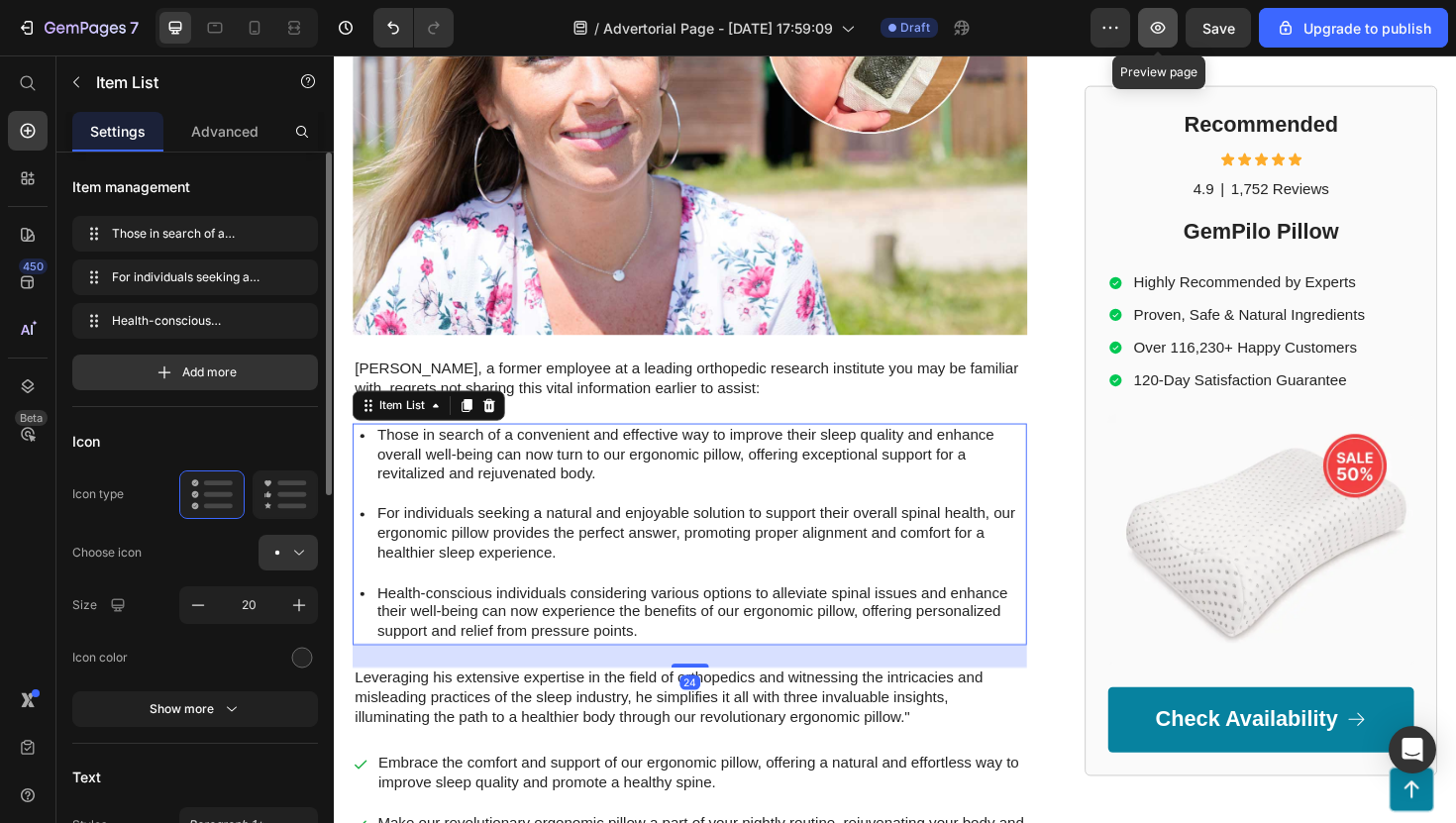click 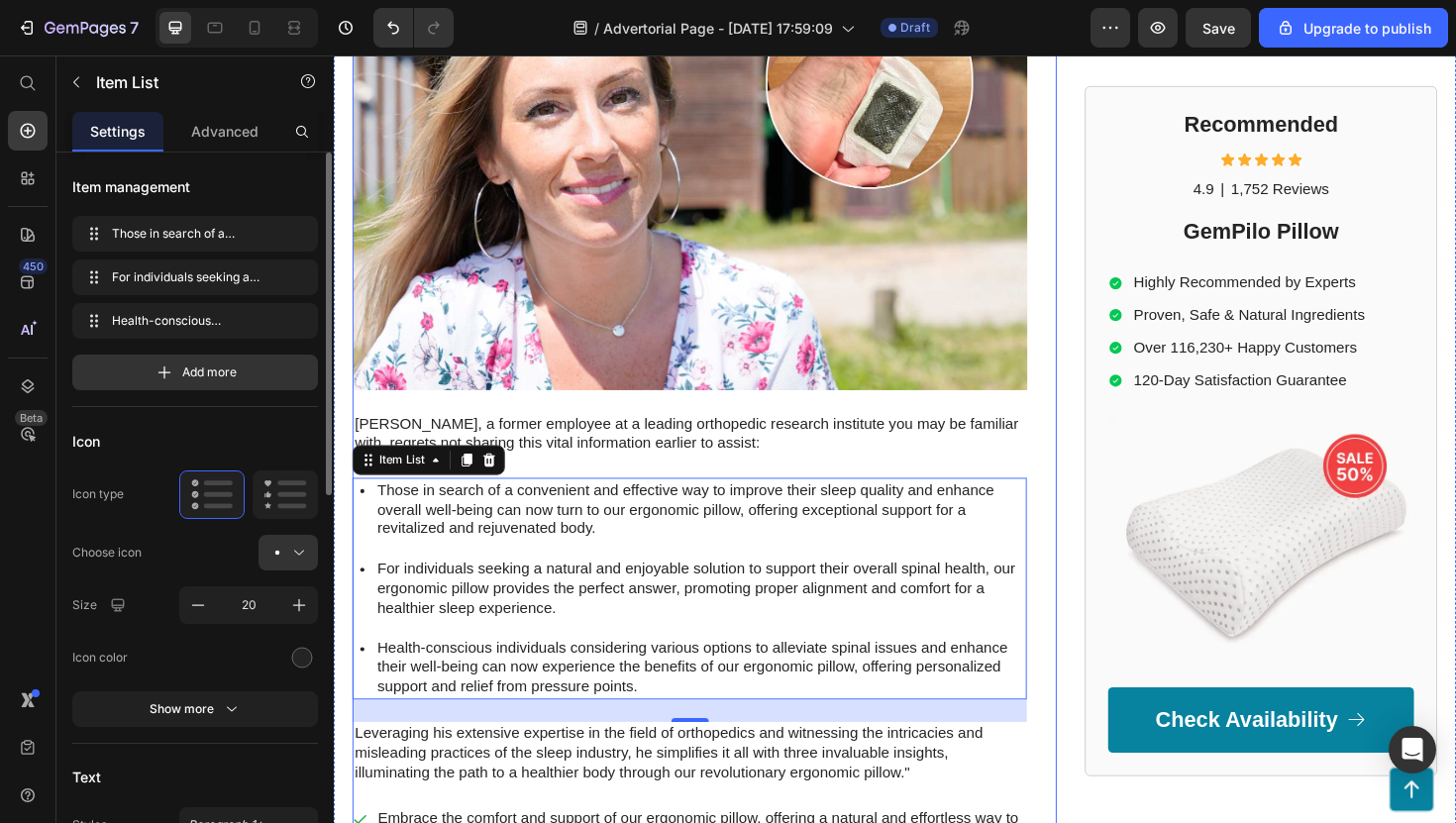 scroll, scrollTop: 464, scrollLeft: 0, axis: vertical 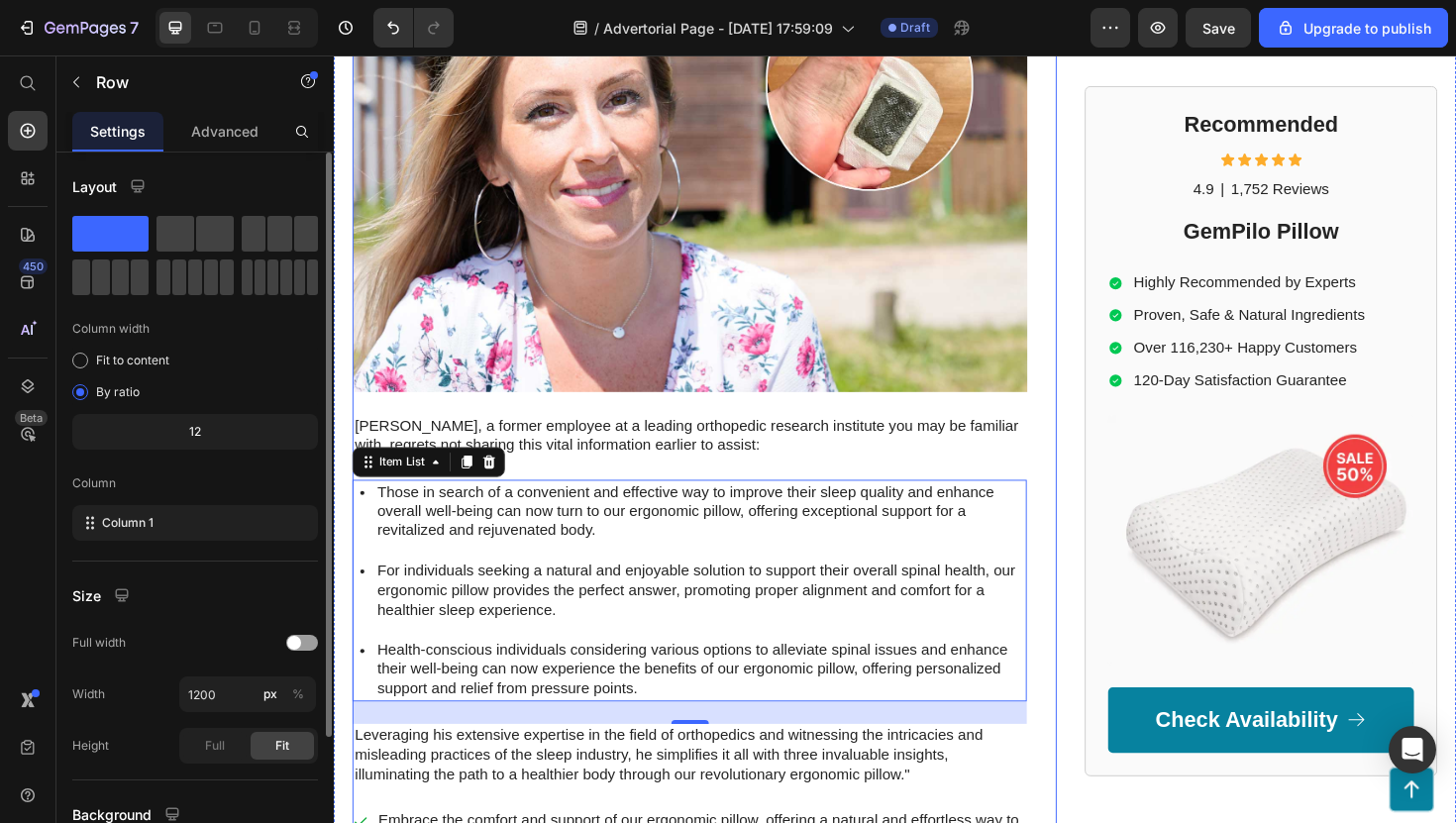 click on "⁠⁠⁠⁠⁠⁠⁠ I Could Have Never Guessed That THIS Was The Key To Relieving My Back Pain And [MEDICAL_DATA] Heading Special editorial by [PERSON_NAME], Senior Editor Text Block Image [PERSON_NAME], a former employee at a leading orthopedic research institute you may be familiar with, regrets not sharing this vital information earlier to assist: Text Block
Those in search of a convenient and effective way to improve their sleep quality and enhance overall well-being can now turn to our ergonomic pillow, offering exceptional support for a revitalized and rejuvenated body.
For individuals seeking a natural and enjoyable solution to support their overall spinal health, our ergonomic pillow provides the perfect answer, promoting proper alignment and comfort for a healthier sleep experience.
Item List   24 Text Block
Item List Text Block" at bounding box center (710, 418) 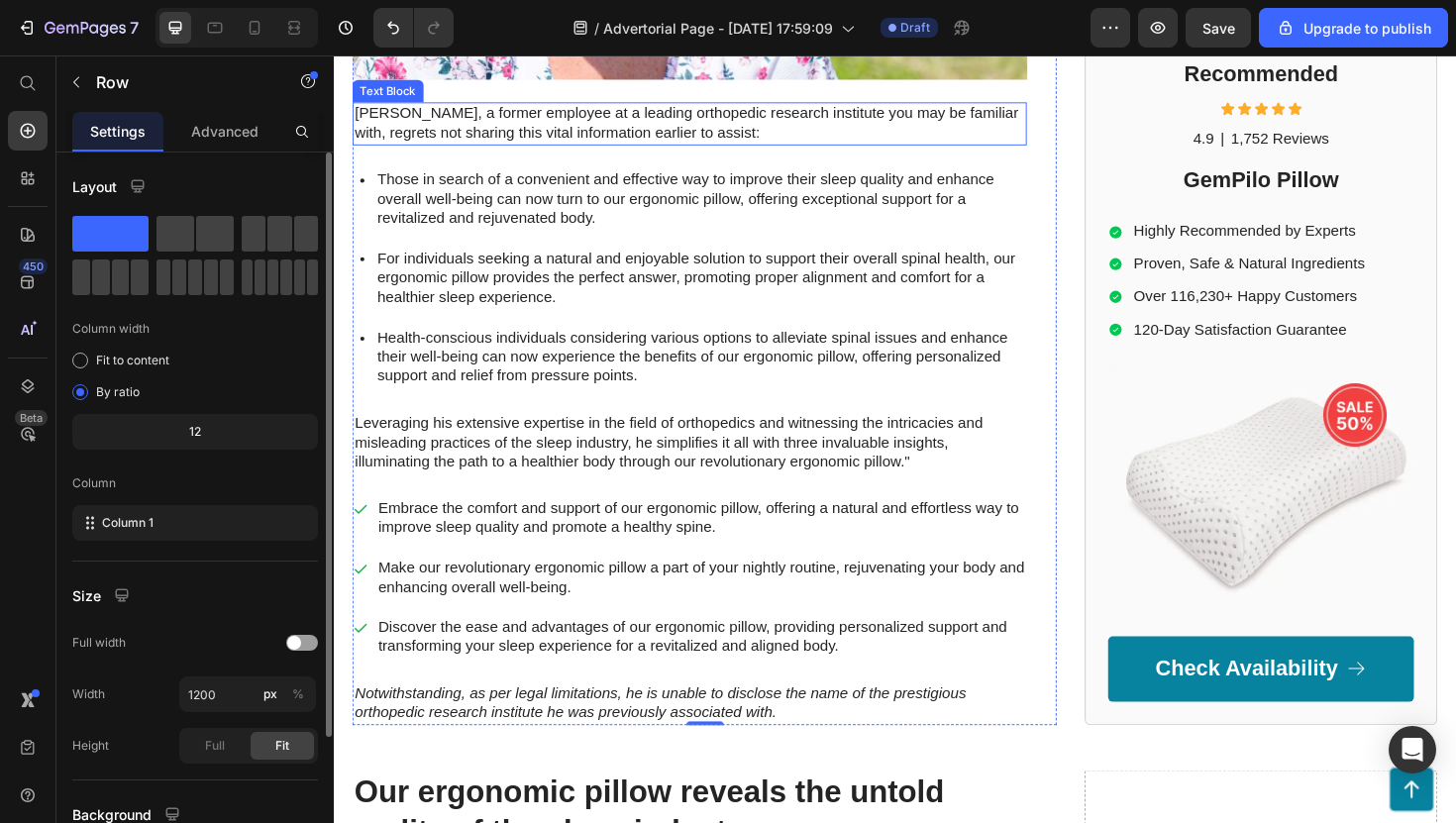 scroll, scrollTop: 773, scrollLeft: 0, axis: vertical 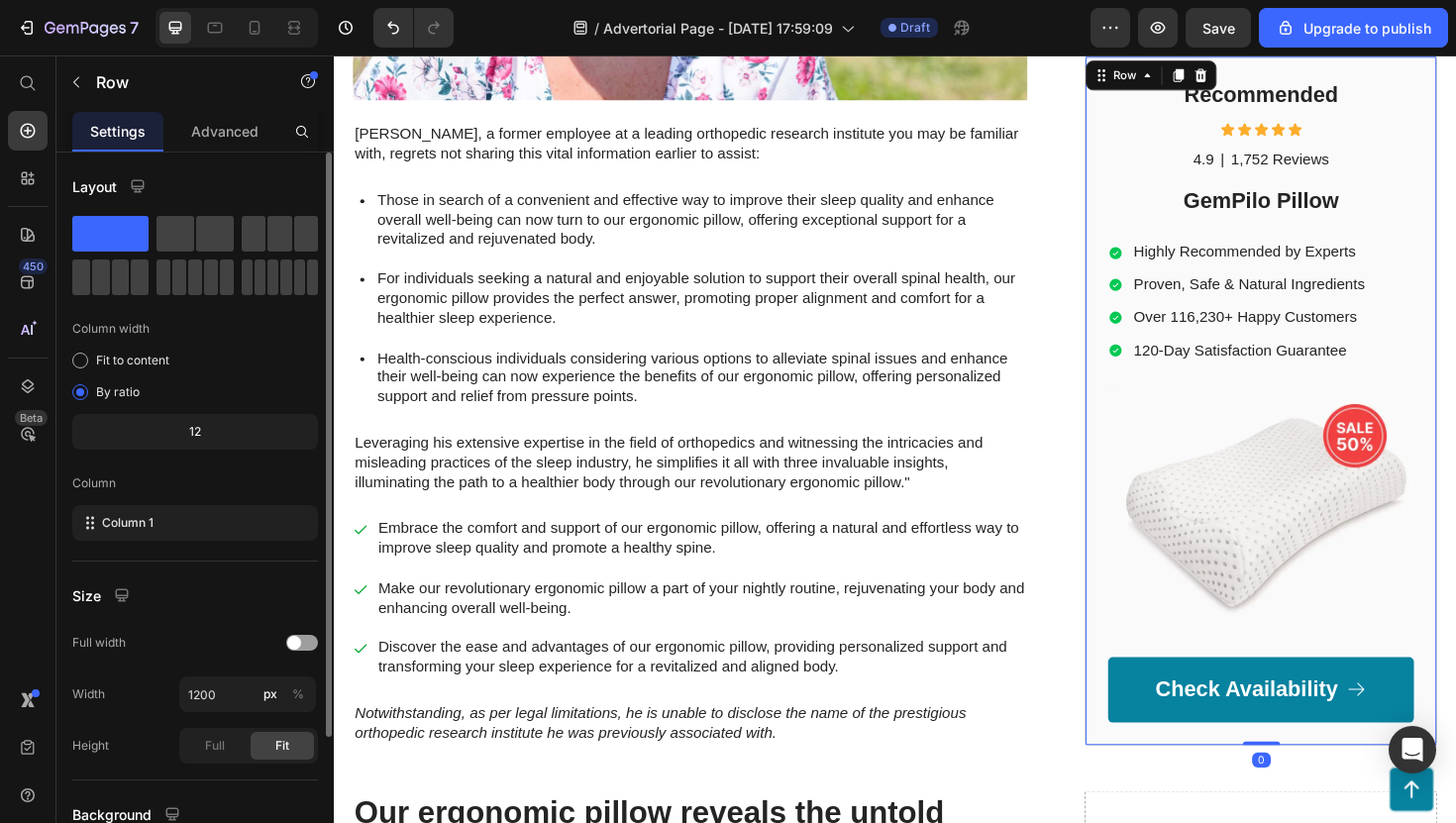 click on "Recommended Heading Icon Icon Icon Icon Icon Icon List 4.9 Text Block | Text Block 1,752 Reviews Text Block Row GemPilo Pillow Heading Highly Recommended by Experts Proven, Safe & Natural Ingredients Over 116,230+ Happy Customers 120-Day Satisfaction Guarantee Item List Image
Check Availability Button Row   0" at bounding box center (1315, 420) 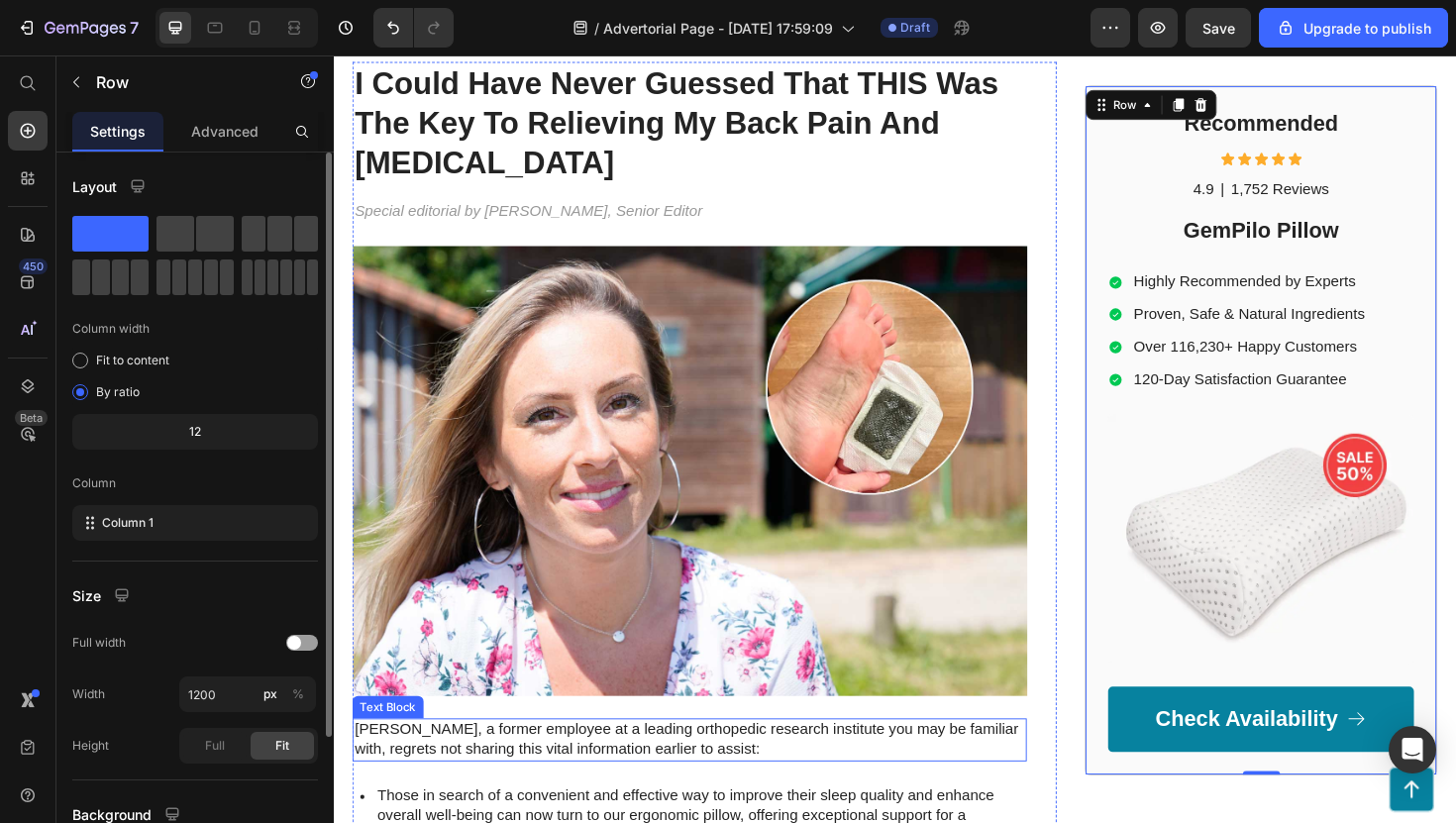 scroll, scrollTop: 144, scrollLeft: 0, axis: vertical 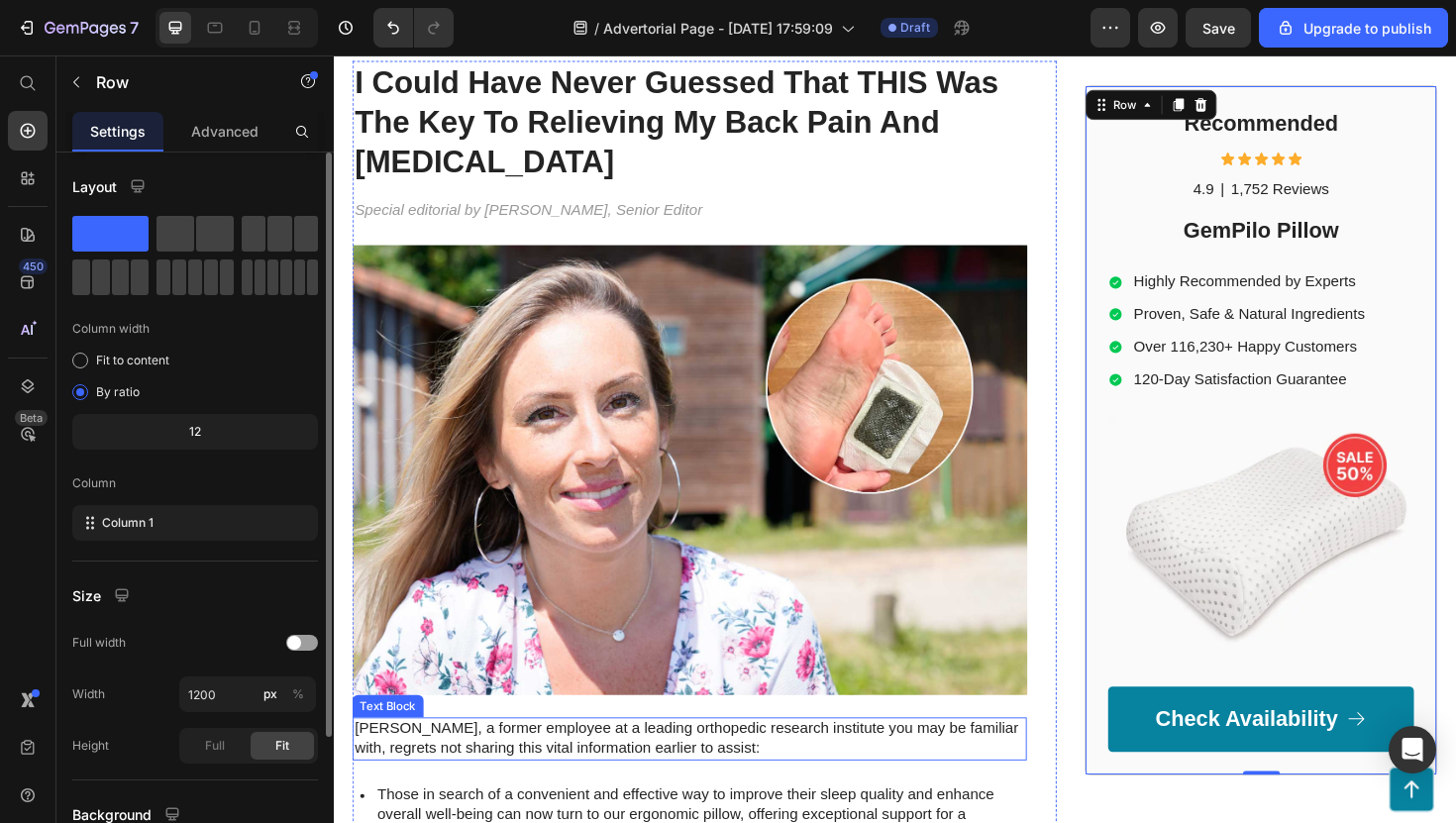 click on "[PERSON_NAME], a former employee at a leading orthopedic research institute you may be familiar with, regrets not sharing this vital information earlier to assist:" at bounding box center (710, 779) 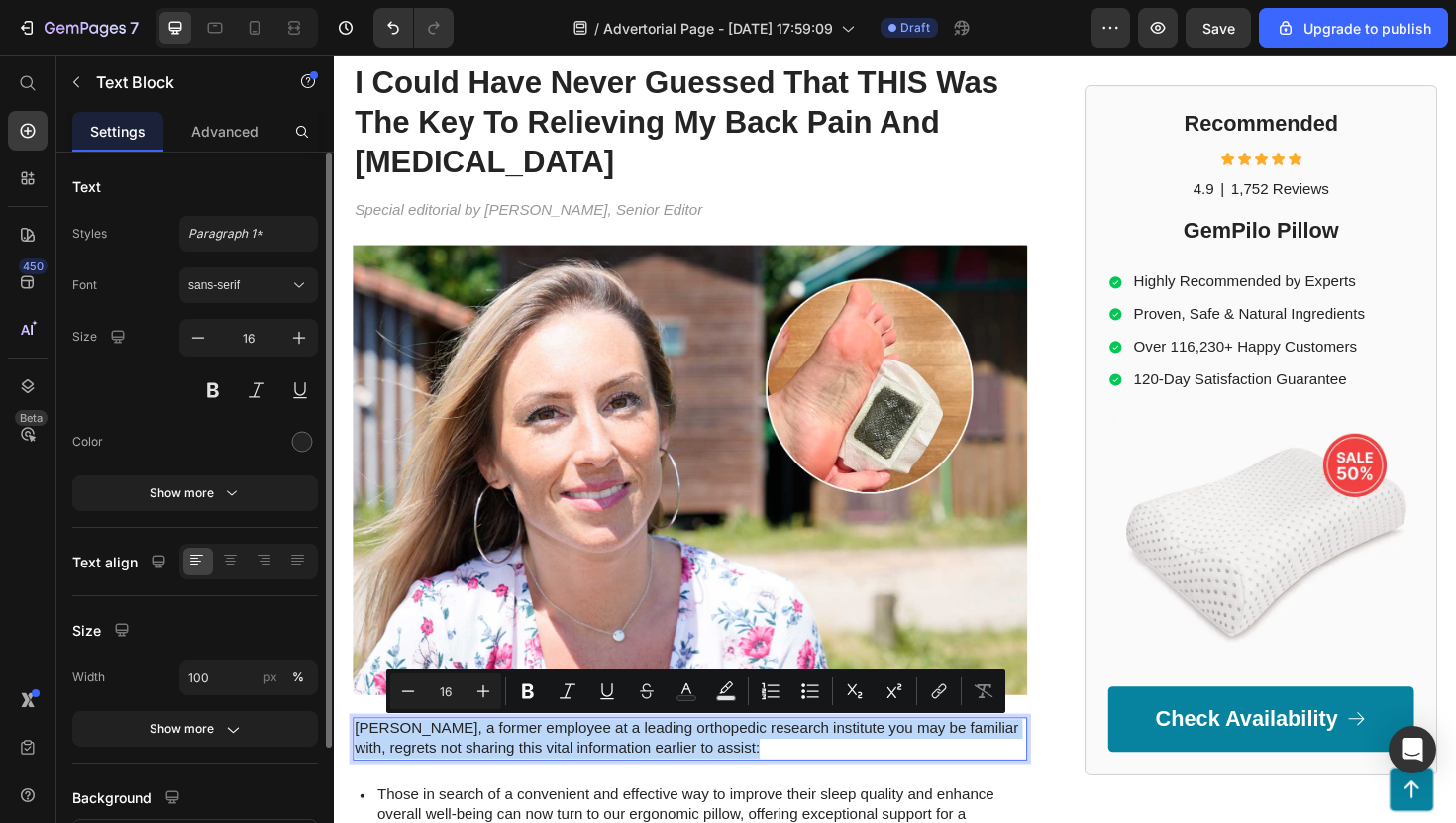 type 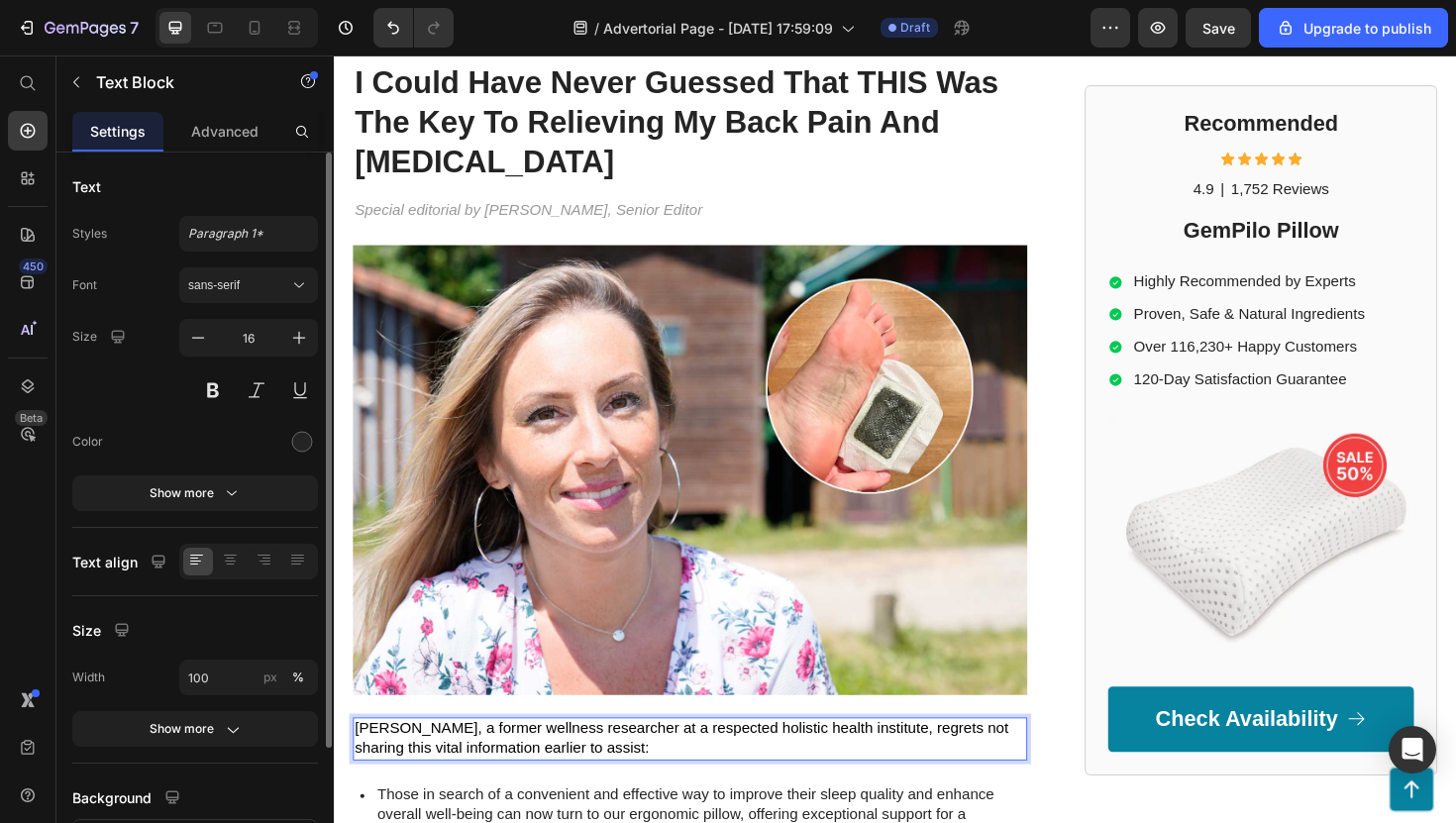 click on "[PERSON_NAME], a former wellness researcher at a respected holistic health institute, regrets not sharing this vital information earlier to assist:" at bounding box center (701, 778) 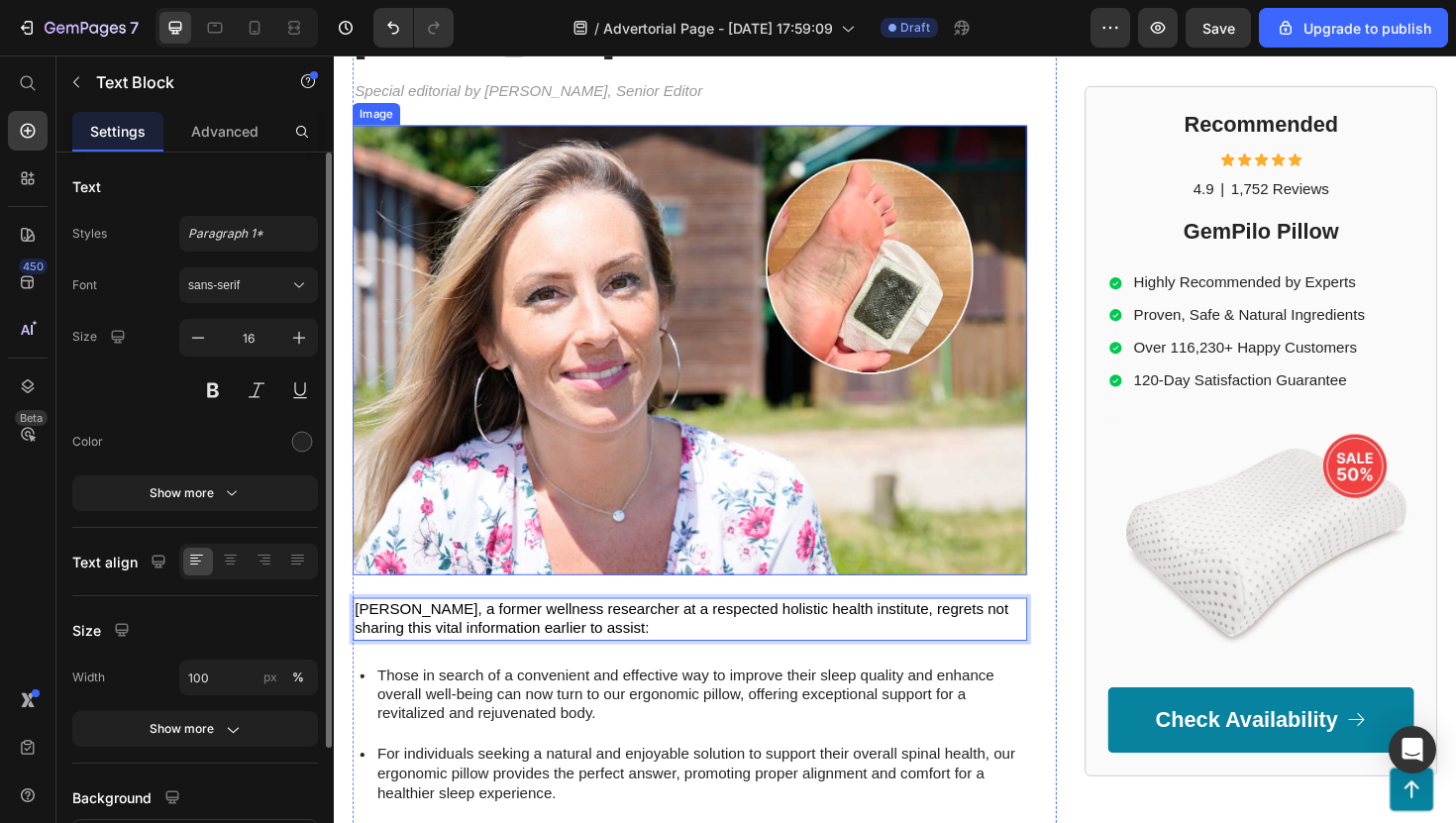 scroll, scrollTop: 272, scrollLeft: 0, axis: vertical 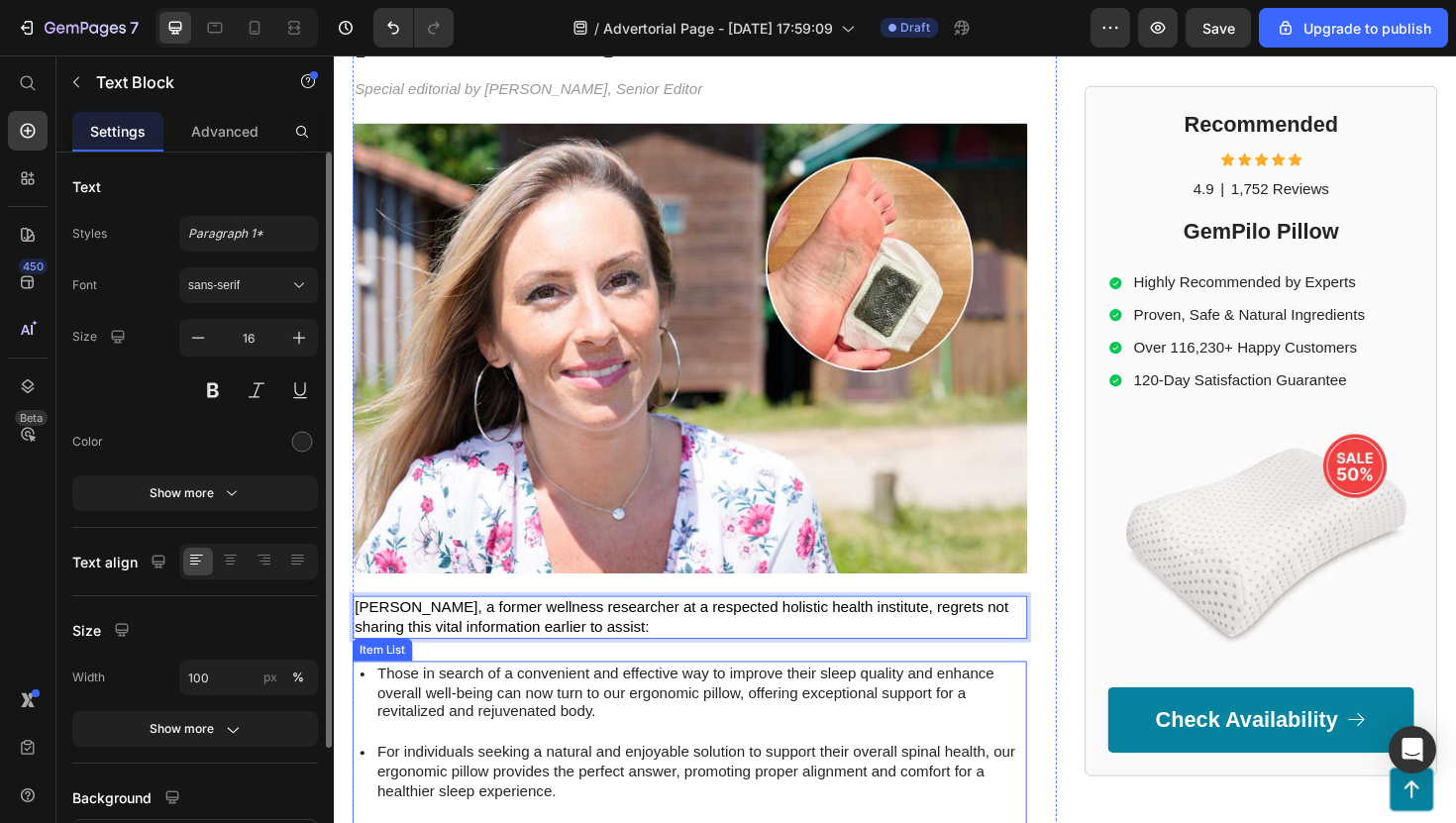 click on "Those in search of a convenient and effective way to improve their sleep quality and enhance overall well-being can now turn to our ergonomic pillow, offering exceptional support for a revitalized and rejuvenated body." at bounding box center (722, 731) 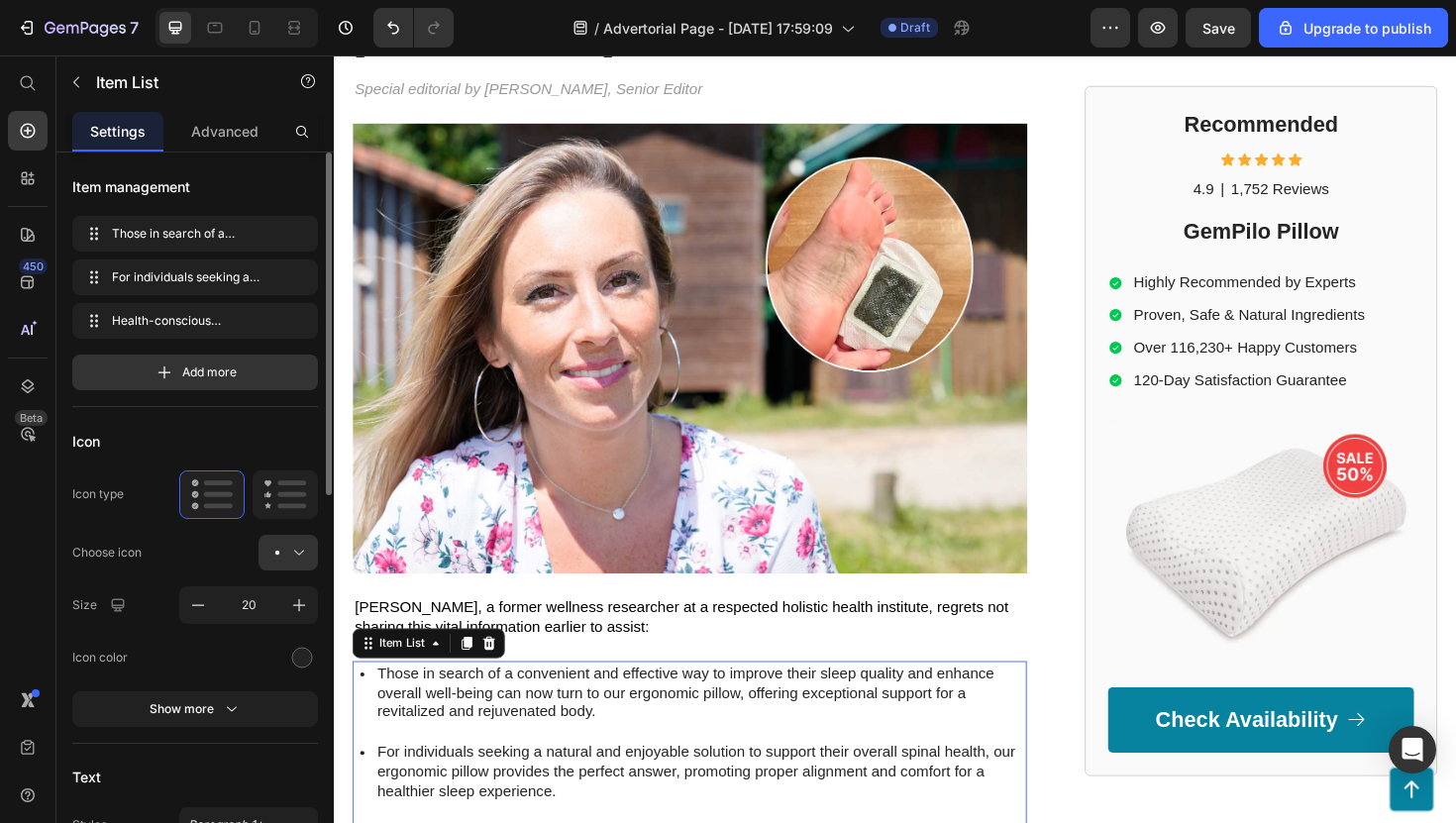 click on "Those in search of a convenient and effective way to improve their sleep quality and enhance overall well-being can now turn to our ergonomic pillow, offering exceptional support for a revitalized and rejuvenated body." at bounding box center [722, 731] 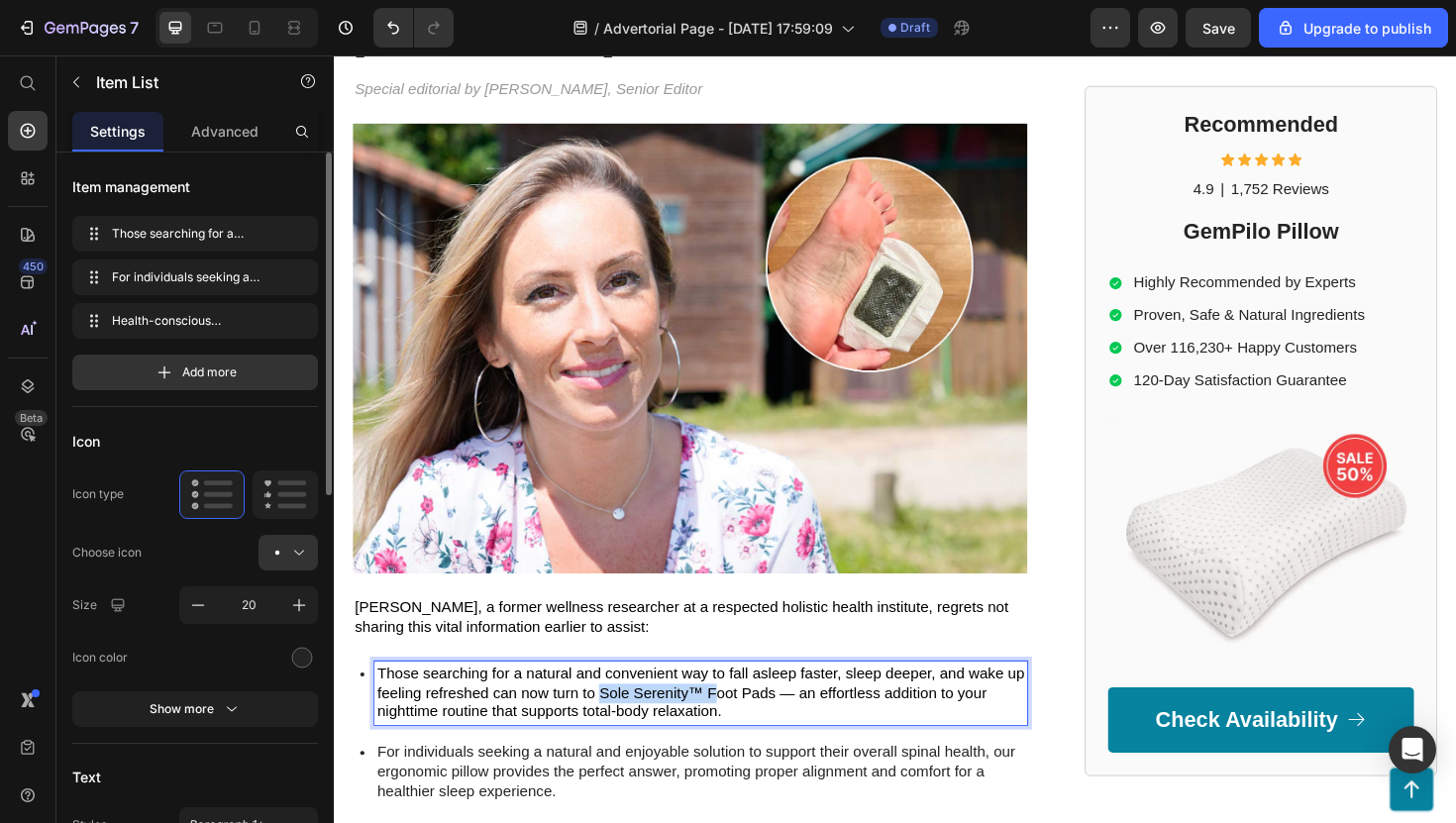 drag, startPoint x: 739, startPoint y: 731, endPoint x: 614, endPoint y: 728, distance: 125.035995 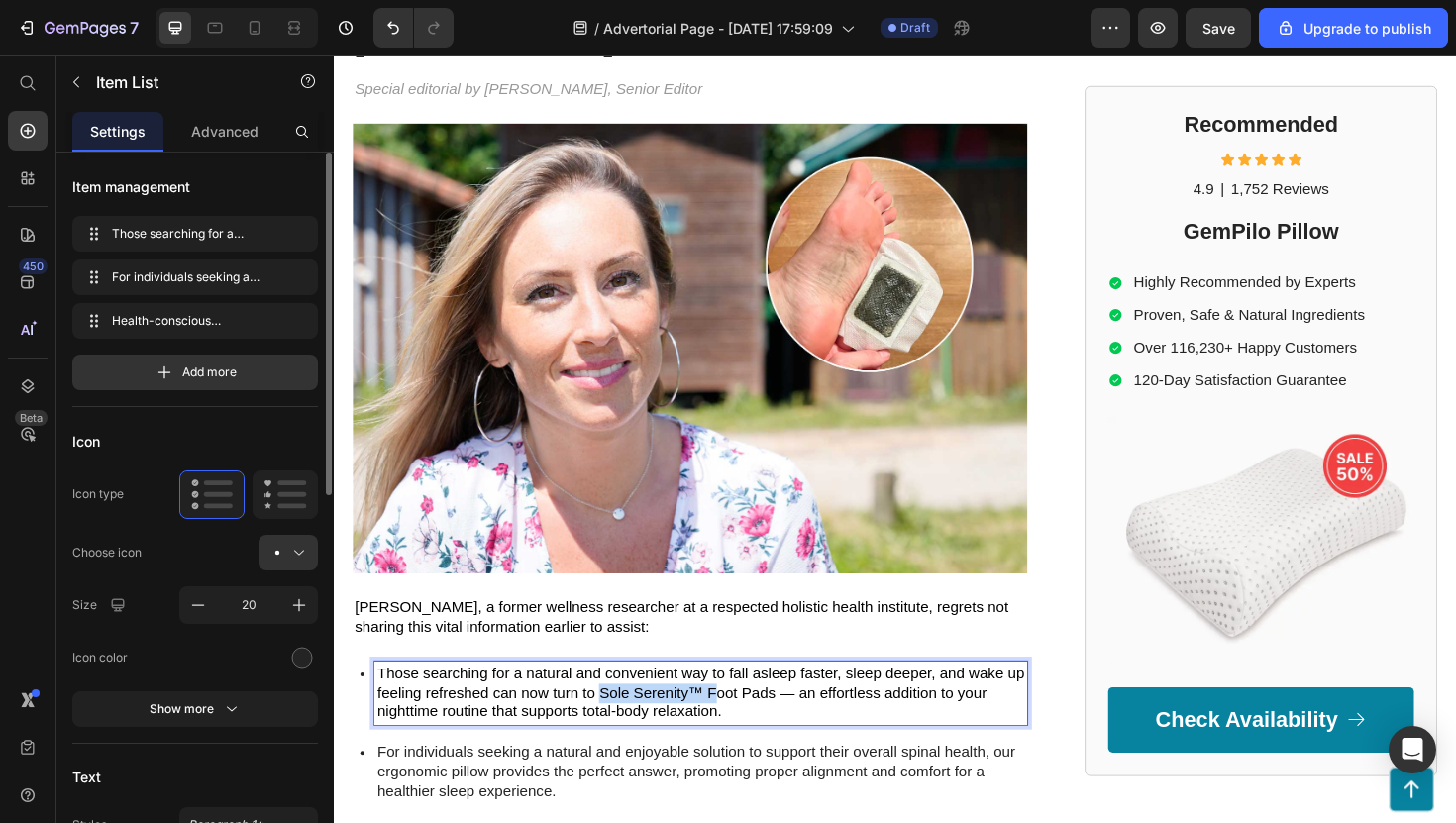 click on "Those searching for a natural and convenient way to fall asleep faster, sleep deeper, and wake up feeling refreshed can now turn to Sole Serenity™ Foot Pads — an effortless addition to your nighttime routine that supports total-body relaxation." at bounding box center (722, 730) 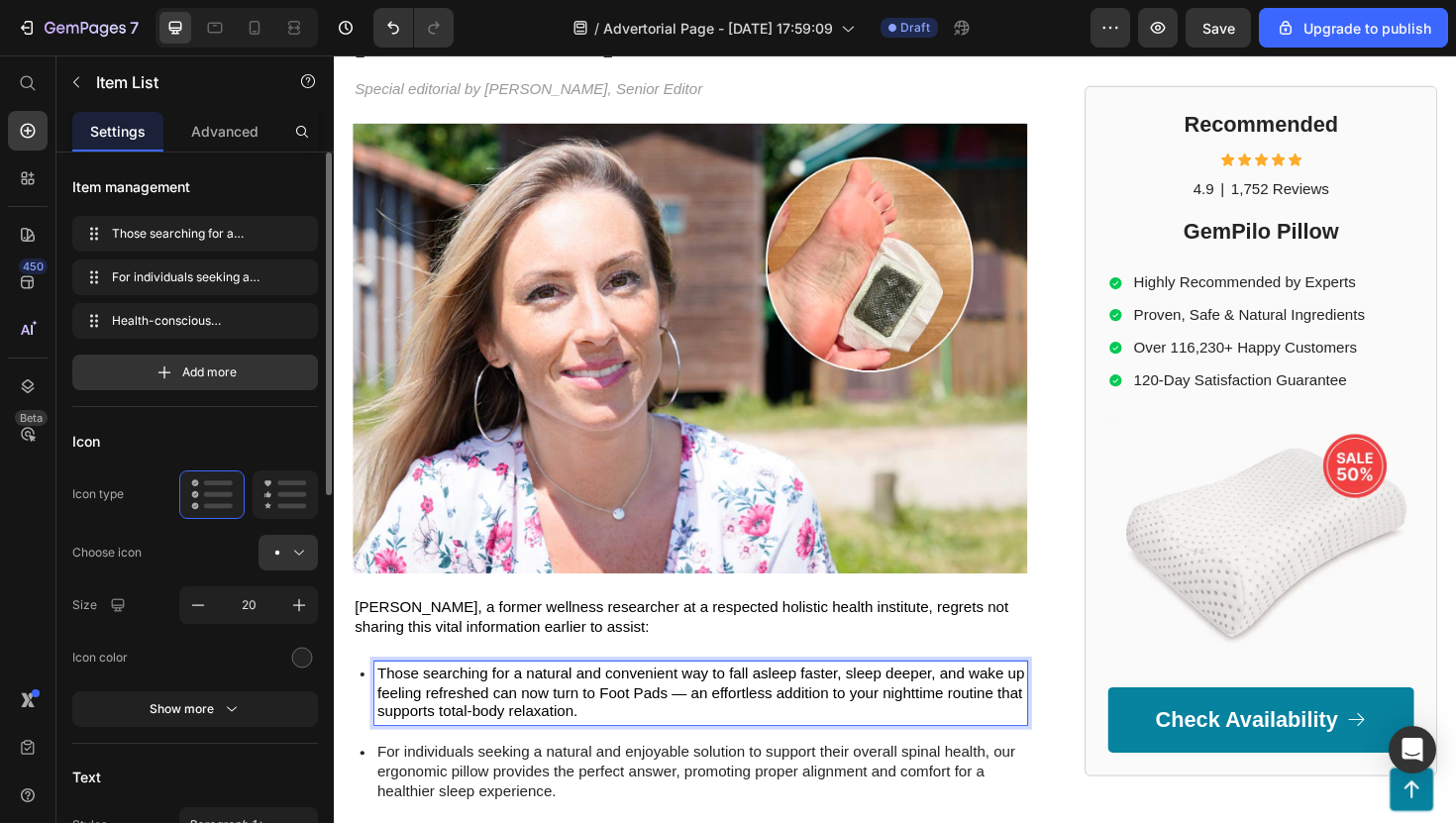 click on "Those searching for a natural and convenient way to fall asleep faster, sleep deeper, and wake up feeling refreshed can now turn to Foot Pads — an effortless addition to your nighttime routine that supports total-body relaxation." at bounding box center [722, 730] 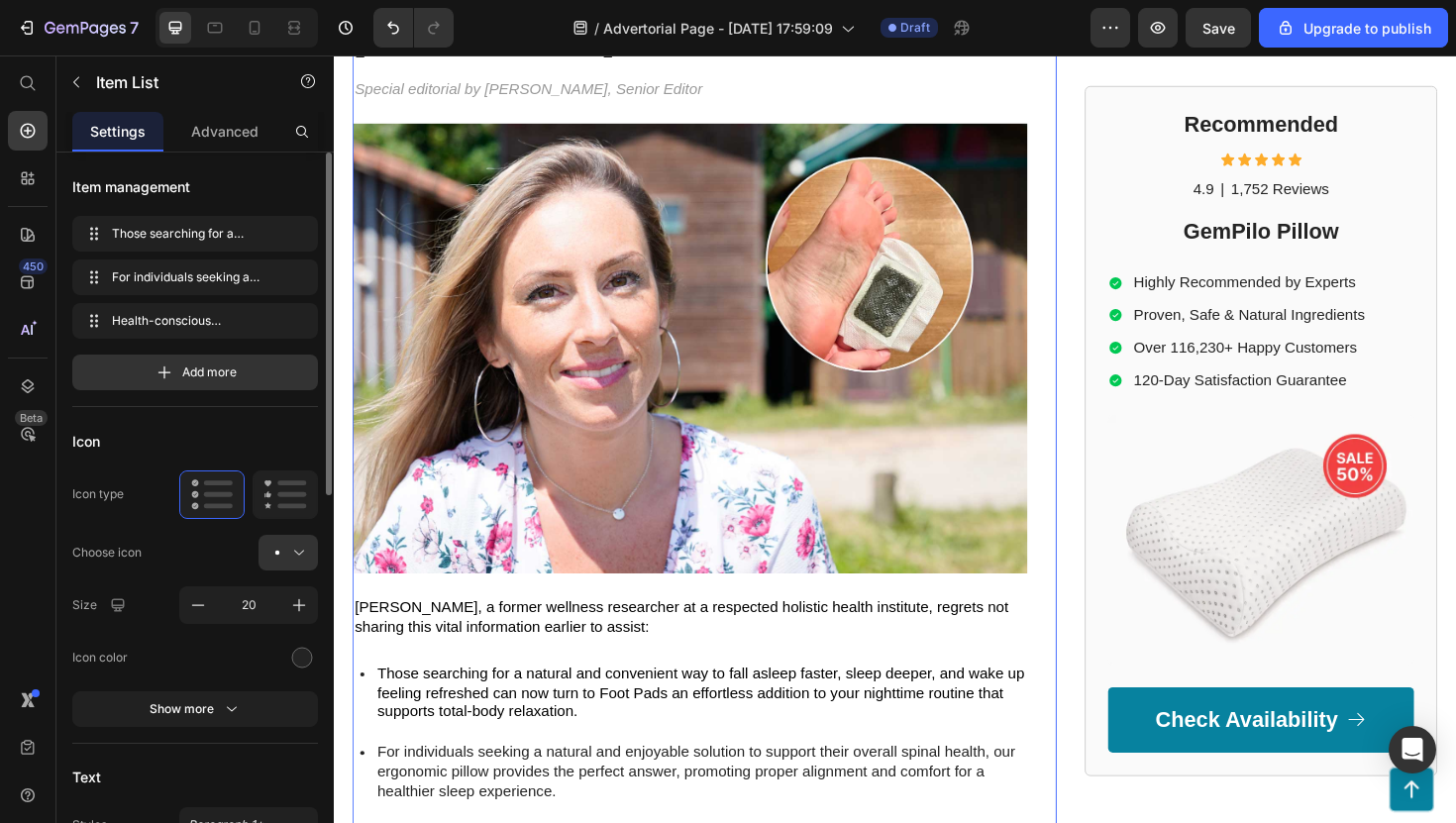 click on "⁠⁠⁠⁠⁠⁠⁠ I Could Have Never Guessed That THIS Was The Key To Relieving My Back Pain And [MEDICAL_DATA] Heading Special editorial by [PERSON_NAME], Senior Editor Text Block Image [PERSON_NAME], a former wellness researcher at a respected holistic health institute, regrets not sharing this vital information earlier to assist: Text Block
Those searching for a natural and convenient way to fall asleep faster, sleep deeper, and wake up feeling refreshed can now turn to Foot Pads an effortless addition to your nighttime routine that supports total-body relaxation.
For individuals seeking a natural and enjoyable solution to support their overall spinal health, our ergonomic pillow provides the perfect answer, promoting proper alignment and comfort for a healthier sleep experience.
Item List Text Block
Item List Text Block" at bounding box center [710, 610] 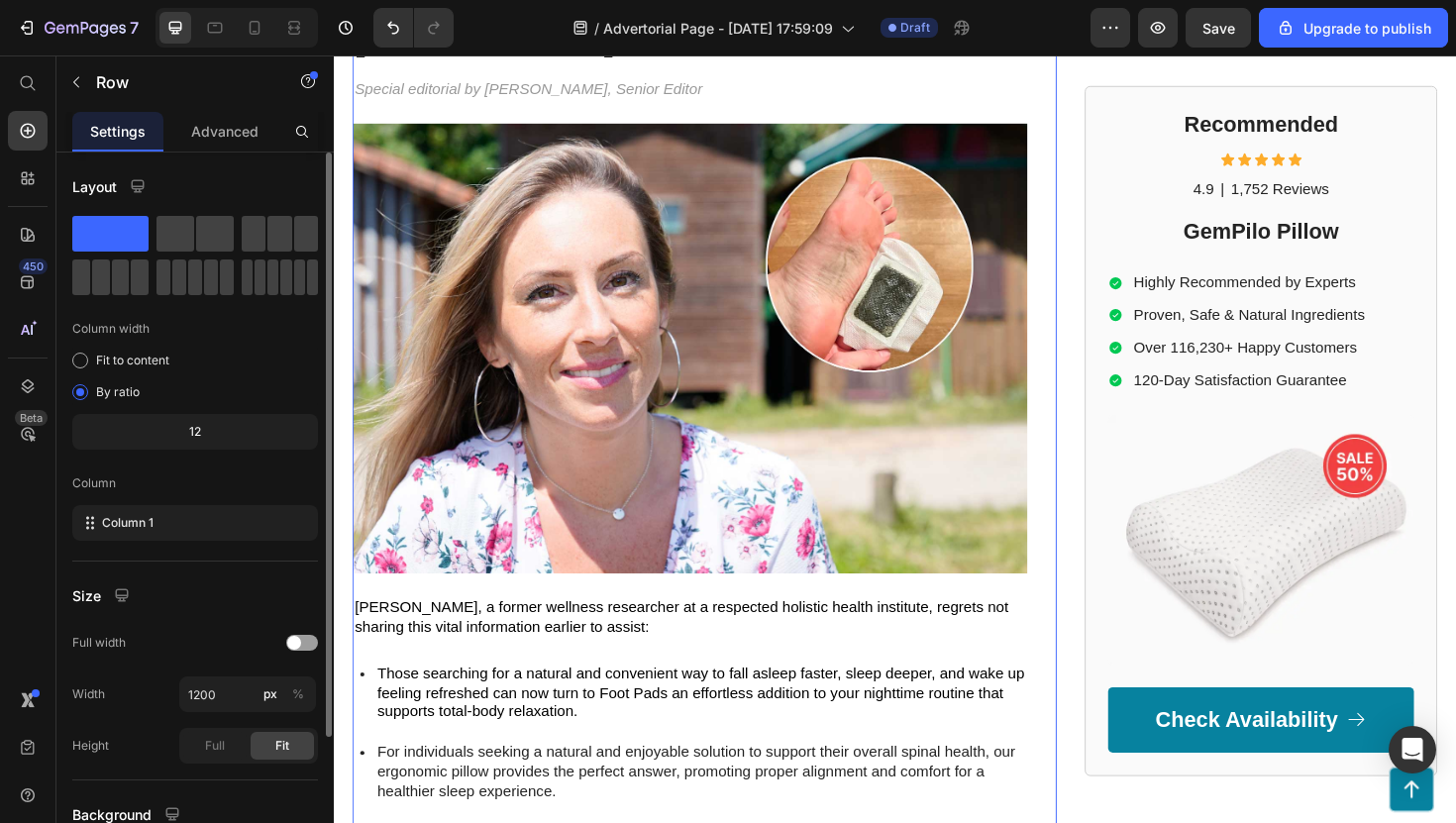 click on "Those searching for a natural and convenient way to fall asleep faster, sleep deeper, and wake up feeling refreshed can now turn to Foot Pads an effortless addition to your nighttime routine that supports total-body relaxation." at bounding box center (722, 730) 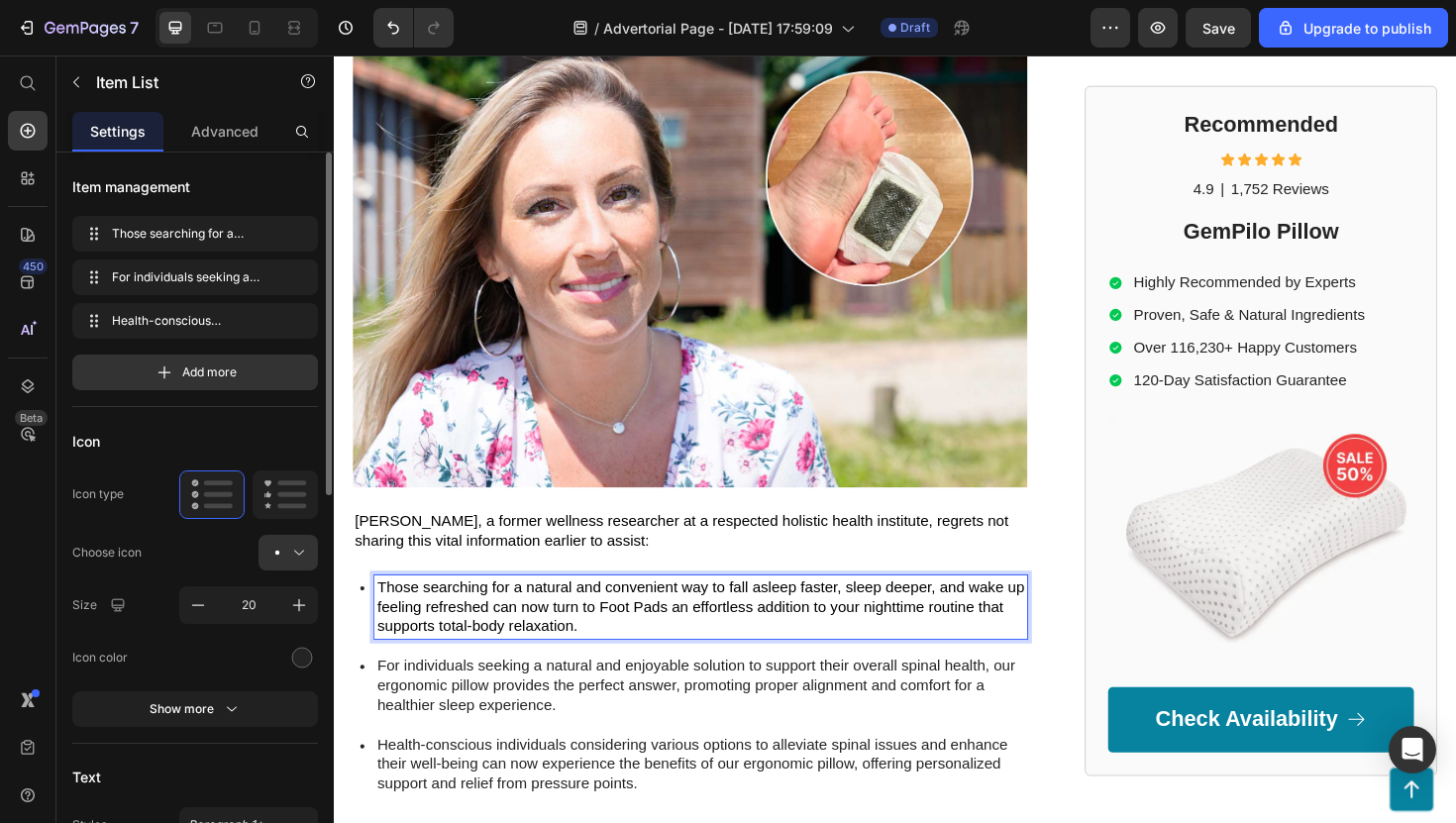 scroll, scrollTop: 414, scrollLeft: 0, axis: vertical 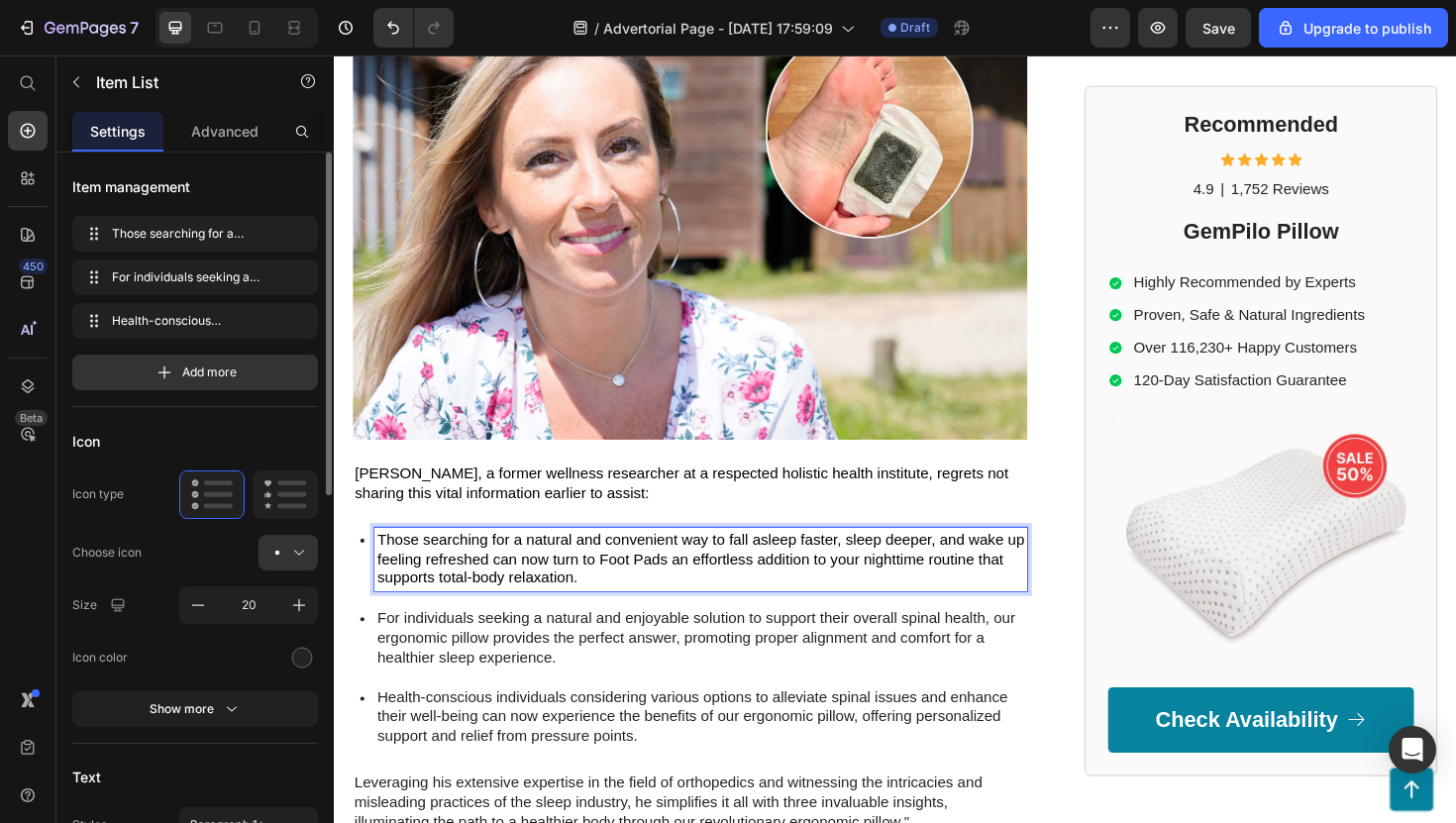 click on "For individuals seeking a natural and enjoyable solution to support their overall spinal health, our ergonomic pillow provides the perfect answer, promoting proper alignment and comfort for a healthier sleep experience." at bounding box center [722, 672] 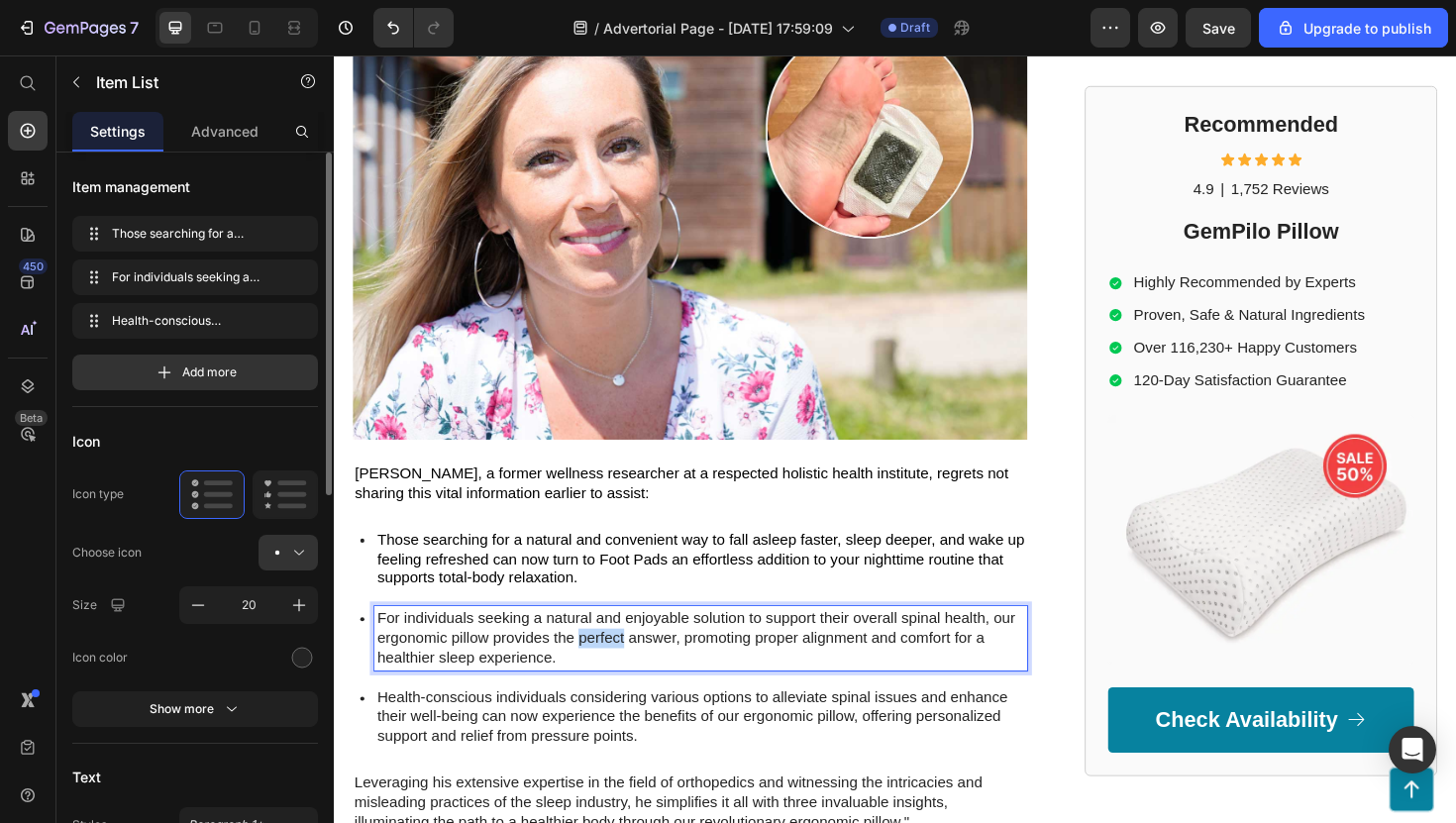 click on "For individuals seeking a natural and enjoyable solution to support their overall spinal health, our ergonomic pillow provides the perfect answer, promoting proper alignment and comfort for a healthier sleep experience." at bounding box center [722, 672] 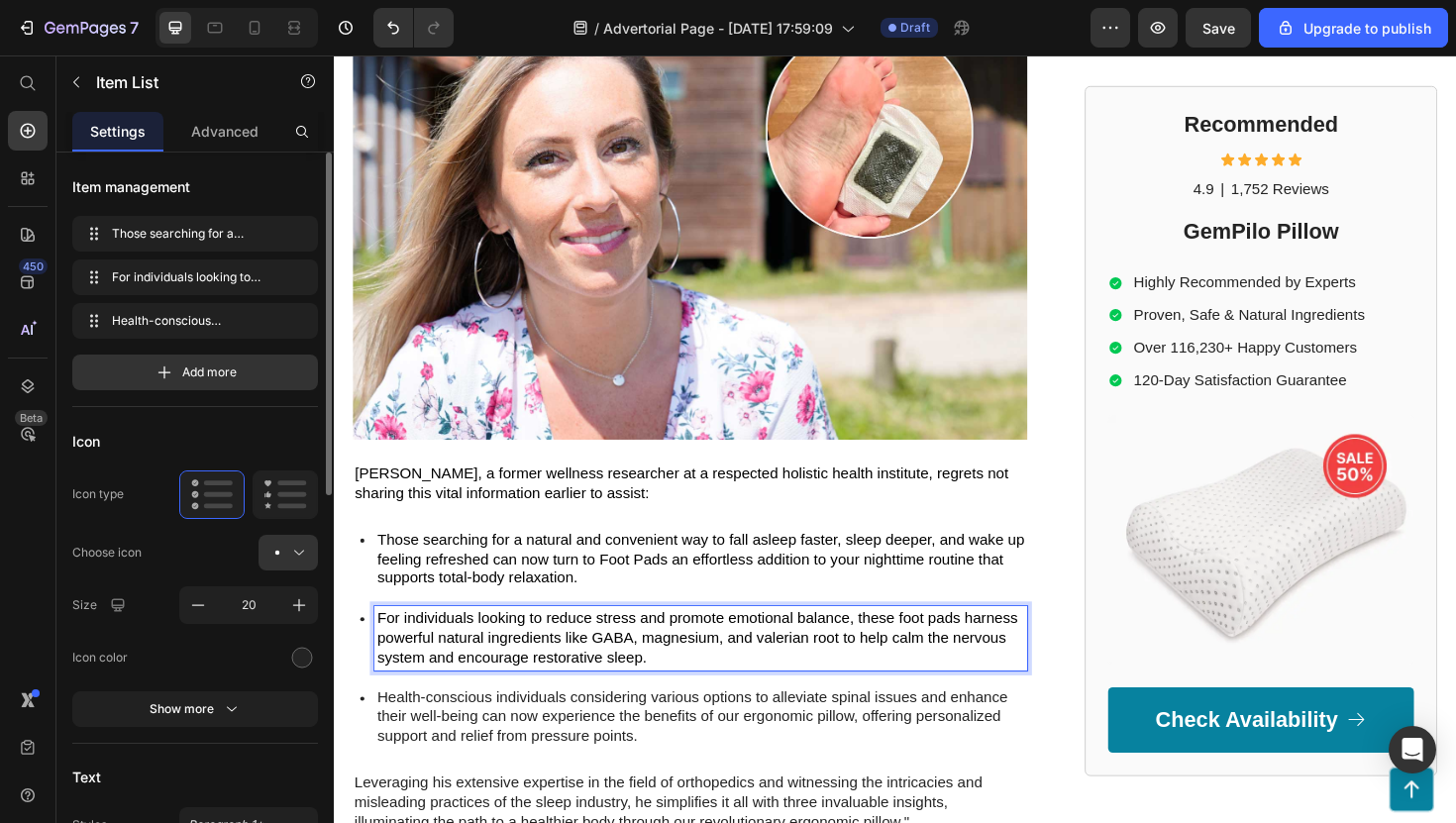 click on "Health-conscious individuals considering various options to alleviate spinal issues and enhance their well-being can now experience the benefits of our ergonomic pillow, offering personalized support and relief from pressure points." at bounding box center [722, 757] 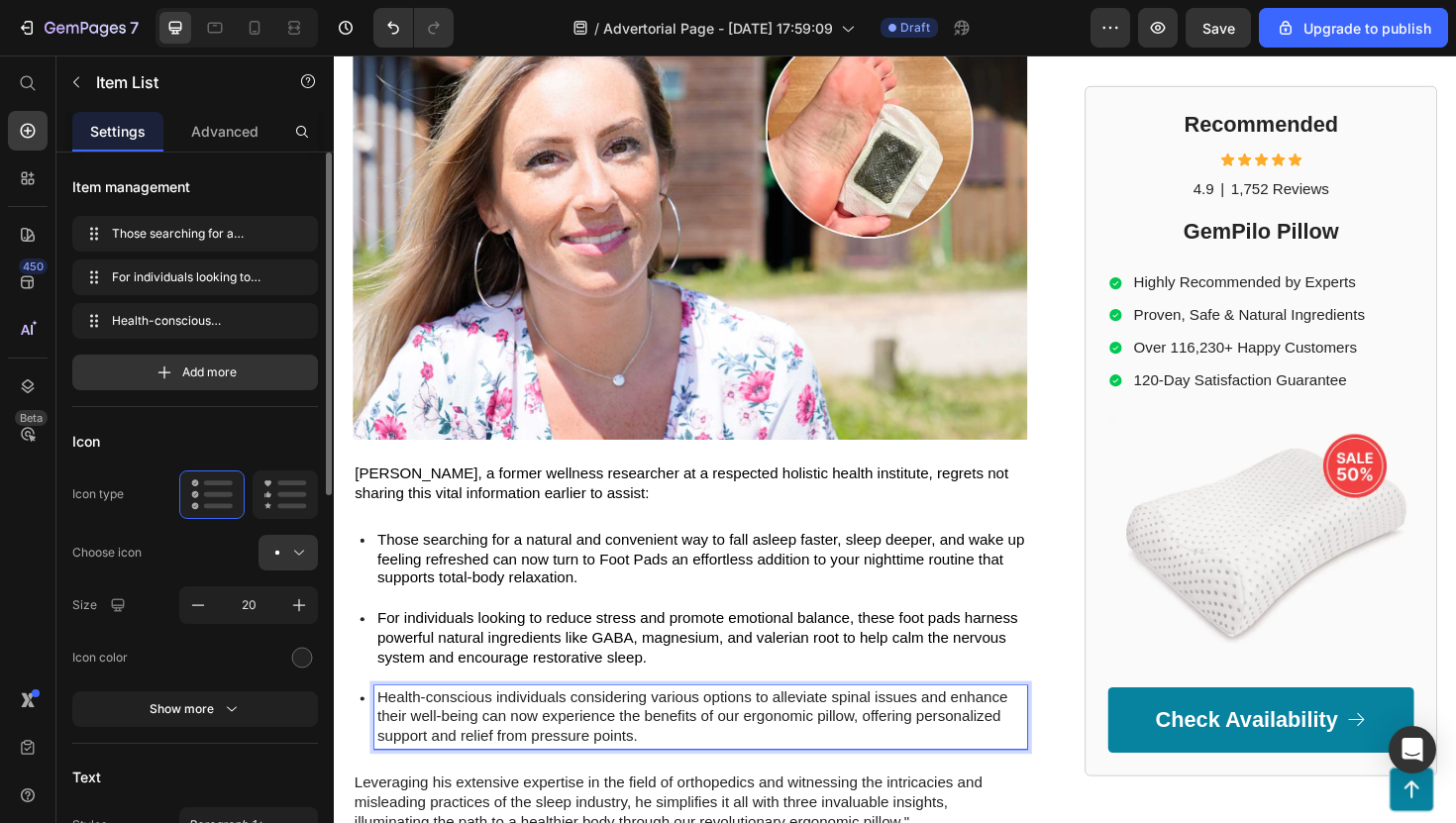 click on "Health-conscious individuals considering various options to alleviate spinal issues and enhance their well-being can now experience the benefits of our ergonomic pillow, offering personalized support and relief from pressure points." at bounding box center (722, 757) 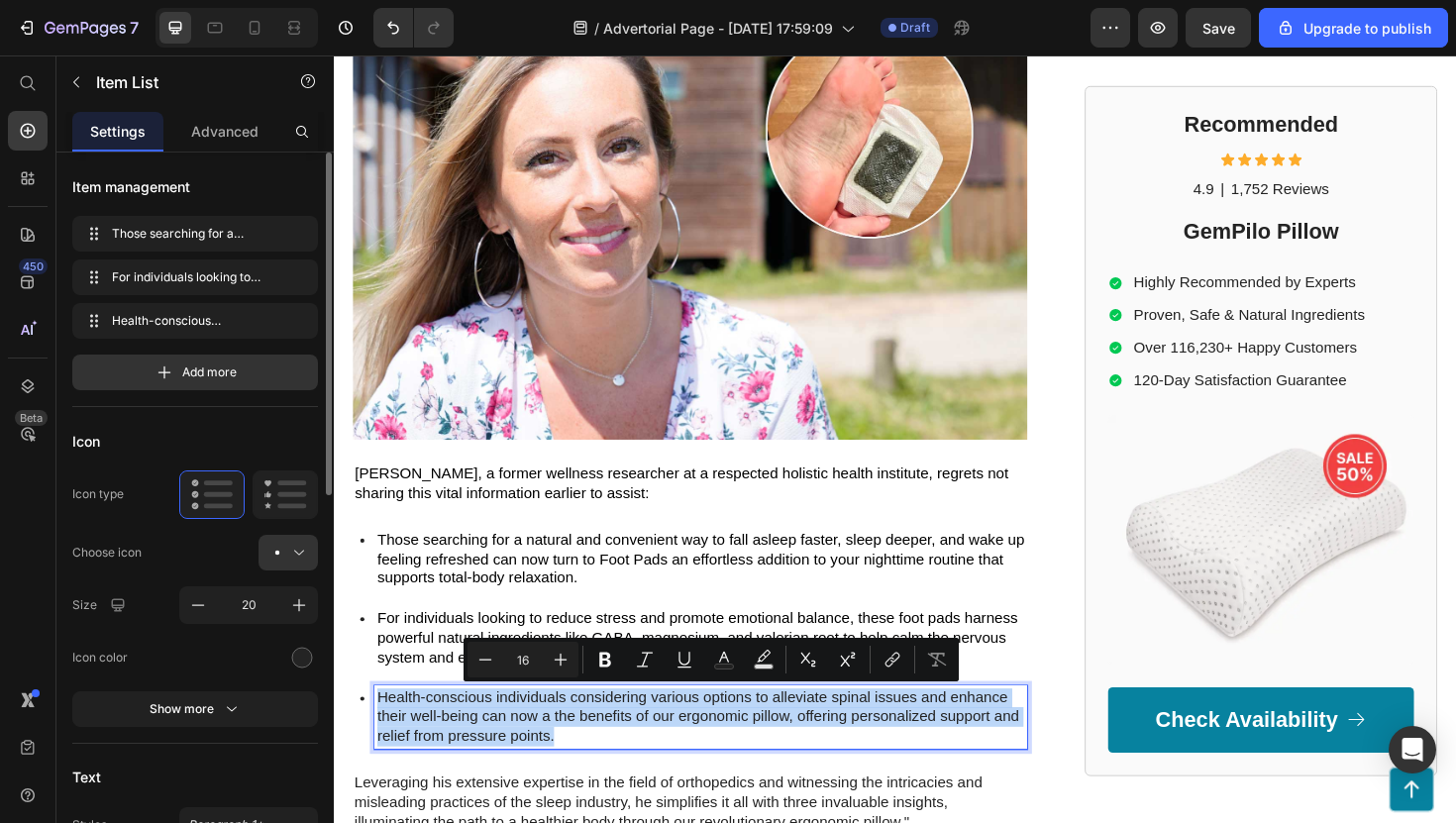 type 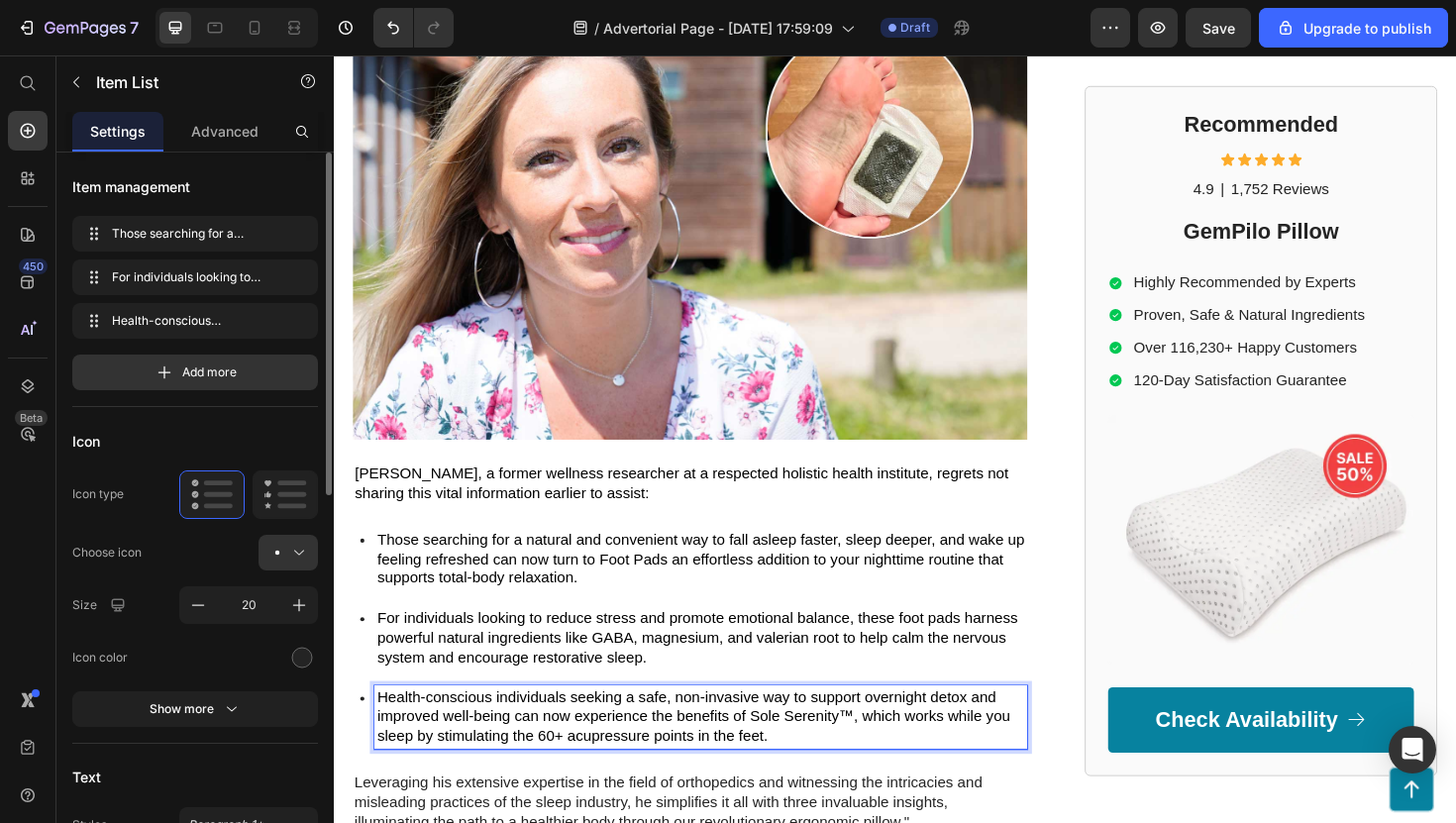click on "Health-conscious individuals seeking a safe, non-invasive way to support overnight detox and improved well-being can now experience the benefits of Sole Serenity™, which works while you sleep by stimulating the 60+ acupressure points in the feet." at bounding box center (714, 756) 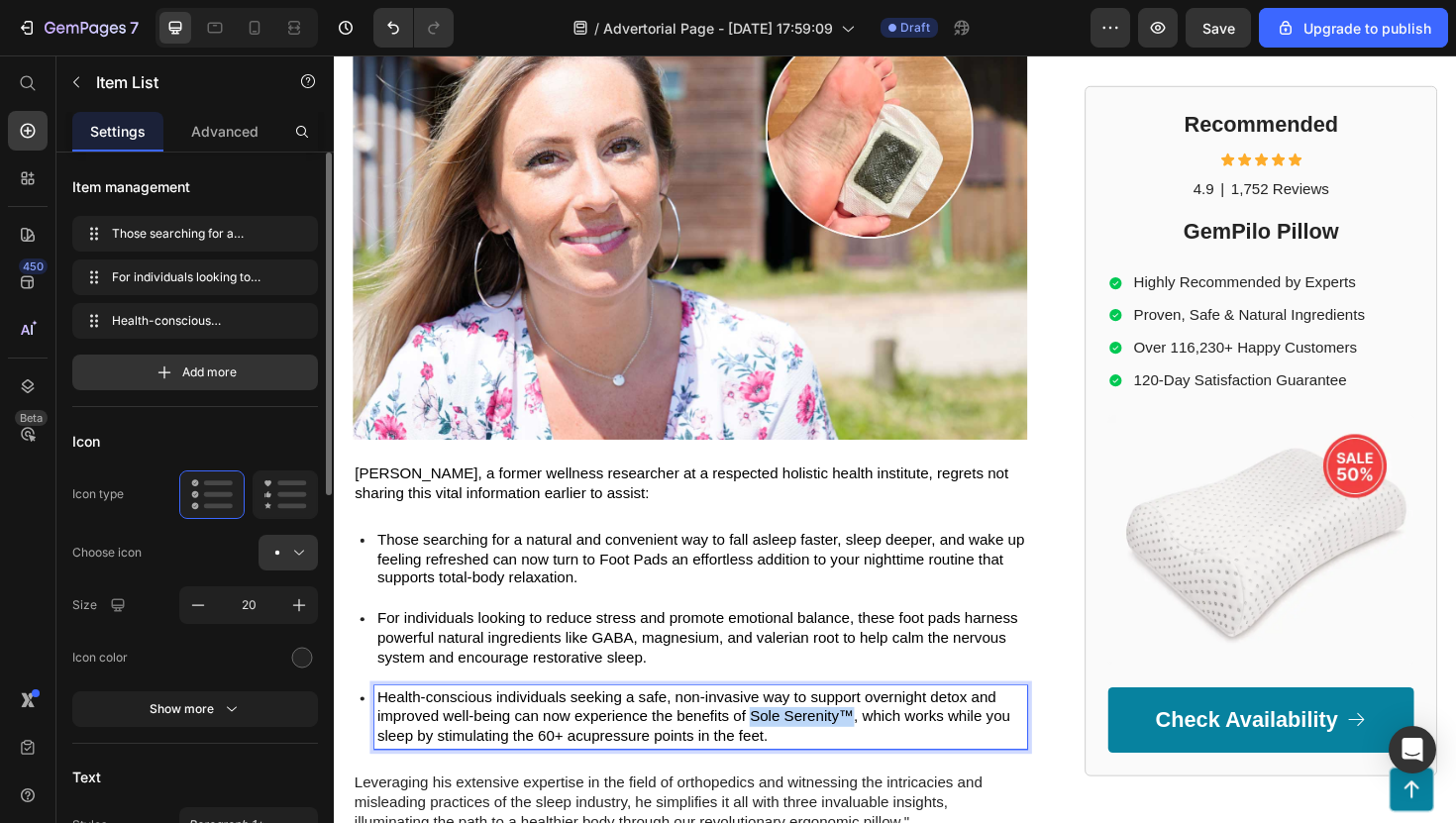 drag, startPoint x: 777, startPoint y: 756, endPoint x: 875, endPoint y: 760, distance: 98.0816 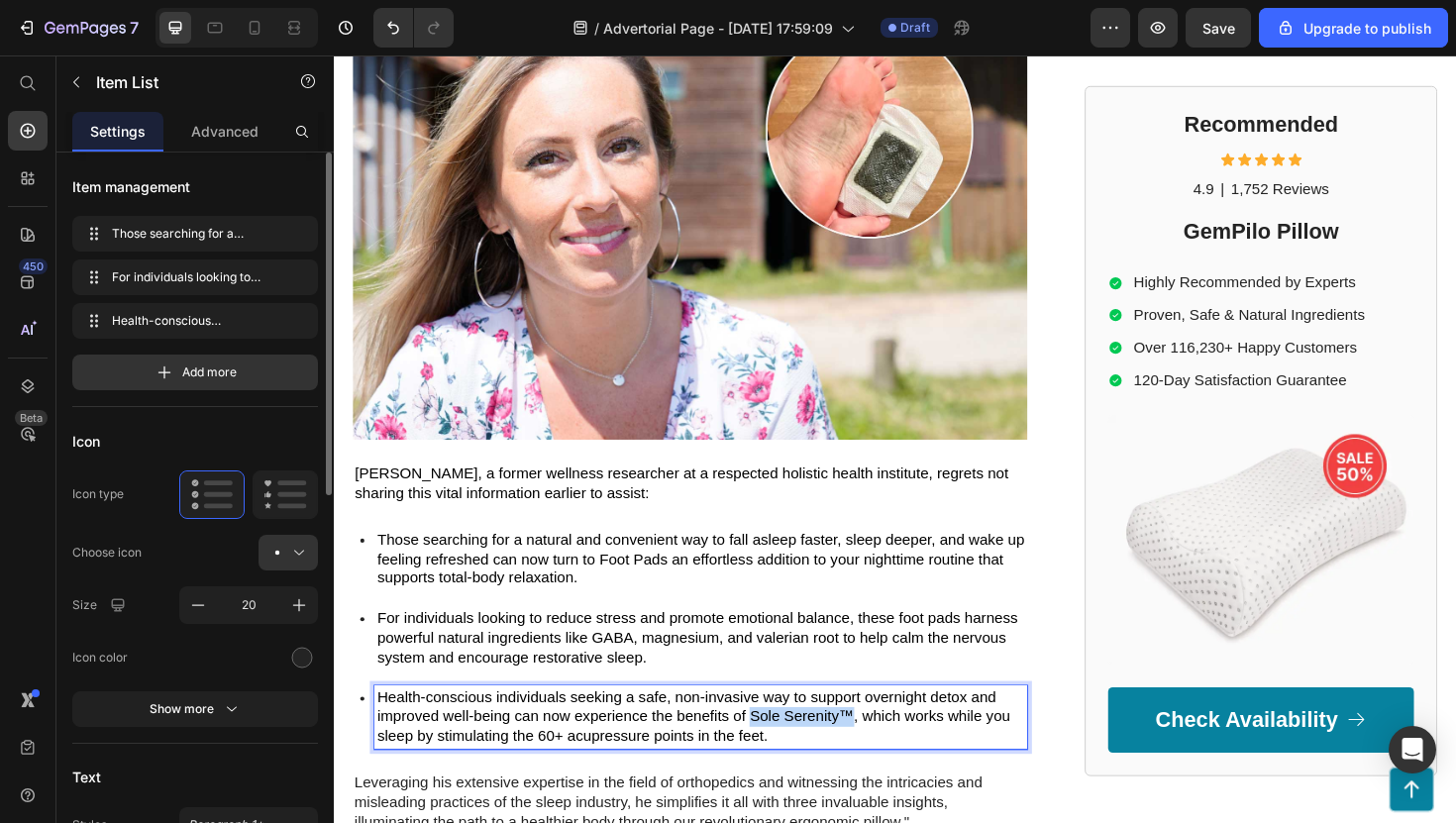 click on "Health-conscious individuals seeking a safe, non-invasive way to support overnight detox and improved well-being can now experience the benefits of Sole Serenity™, which works while you sleep by stimulating the 60+ acupressure points in the feet." at bounding box center [714, 756] 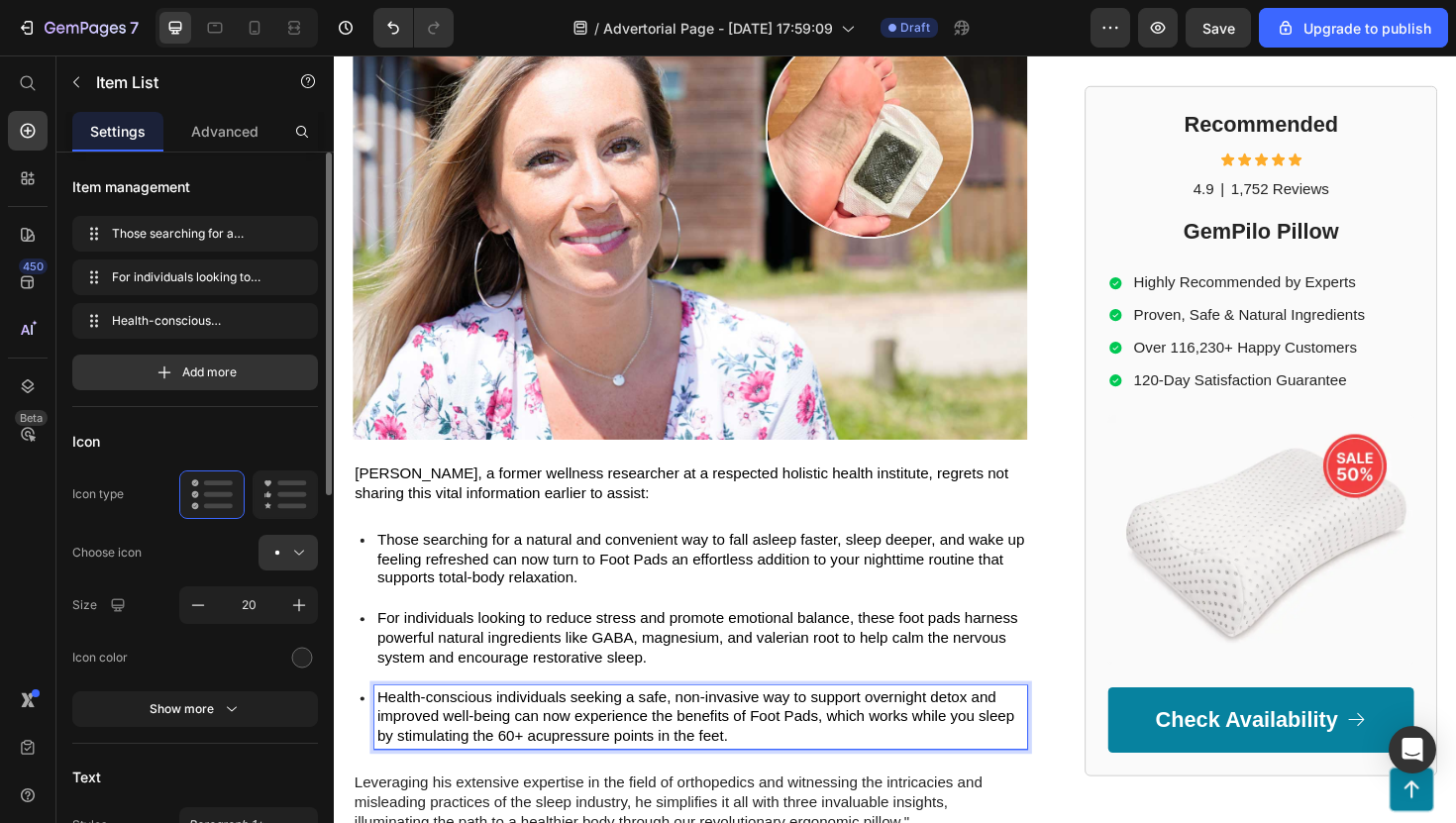 click on "For individuals looking to reduce stress and promote emotional balance, these foot pads harness powerful natural ingredients like GABA, magnesium, and valerian root to help calm the nervous system and encourage restorative sleep." at bounding box center [722, 672] 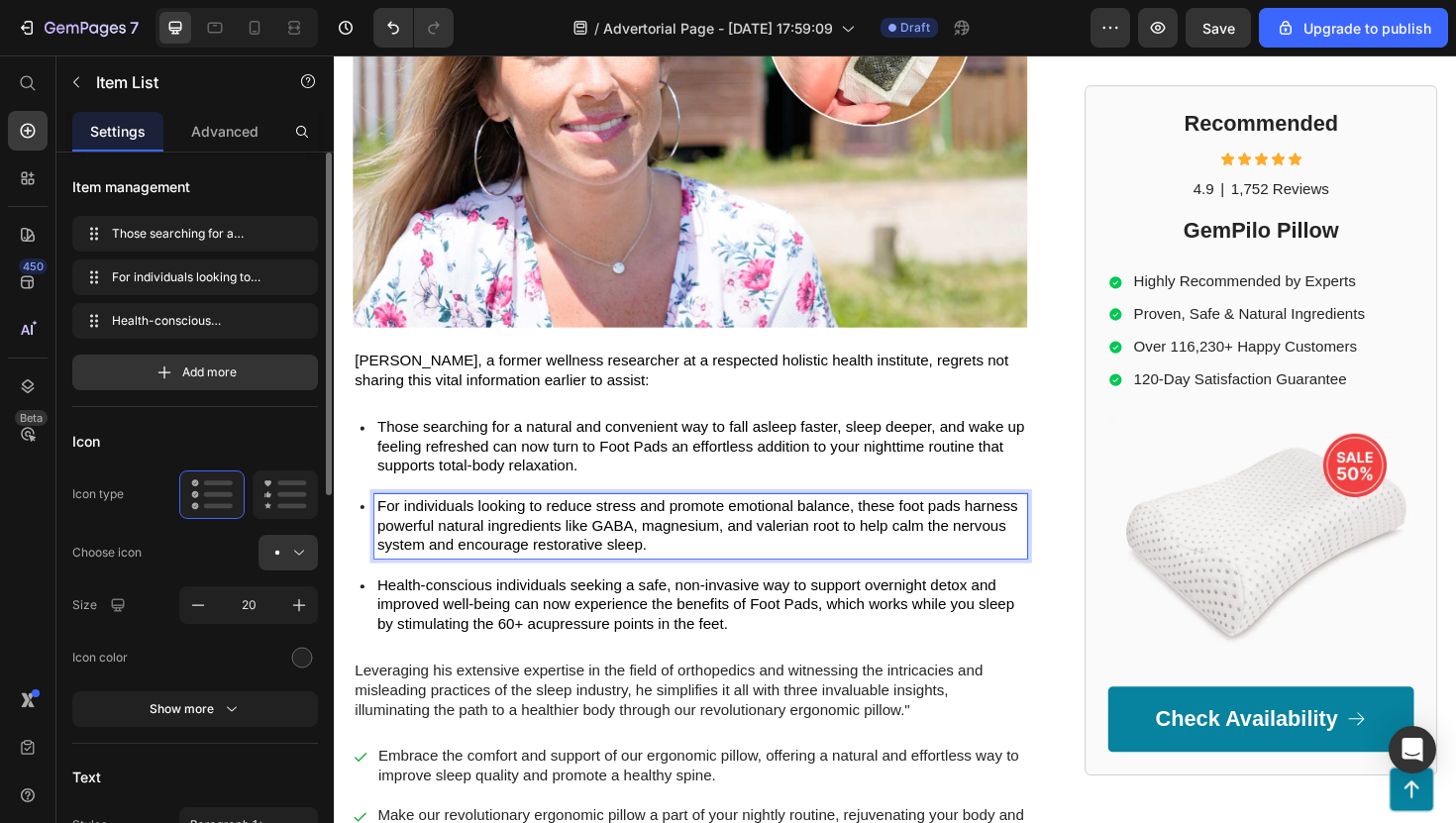 scroll, scrollTop: 555, scrollLeft: 0, axis: vertical 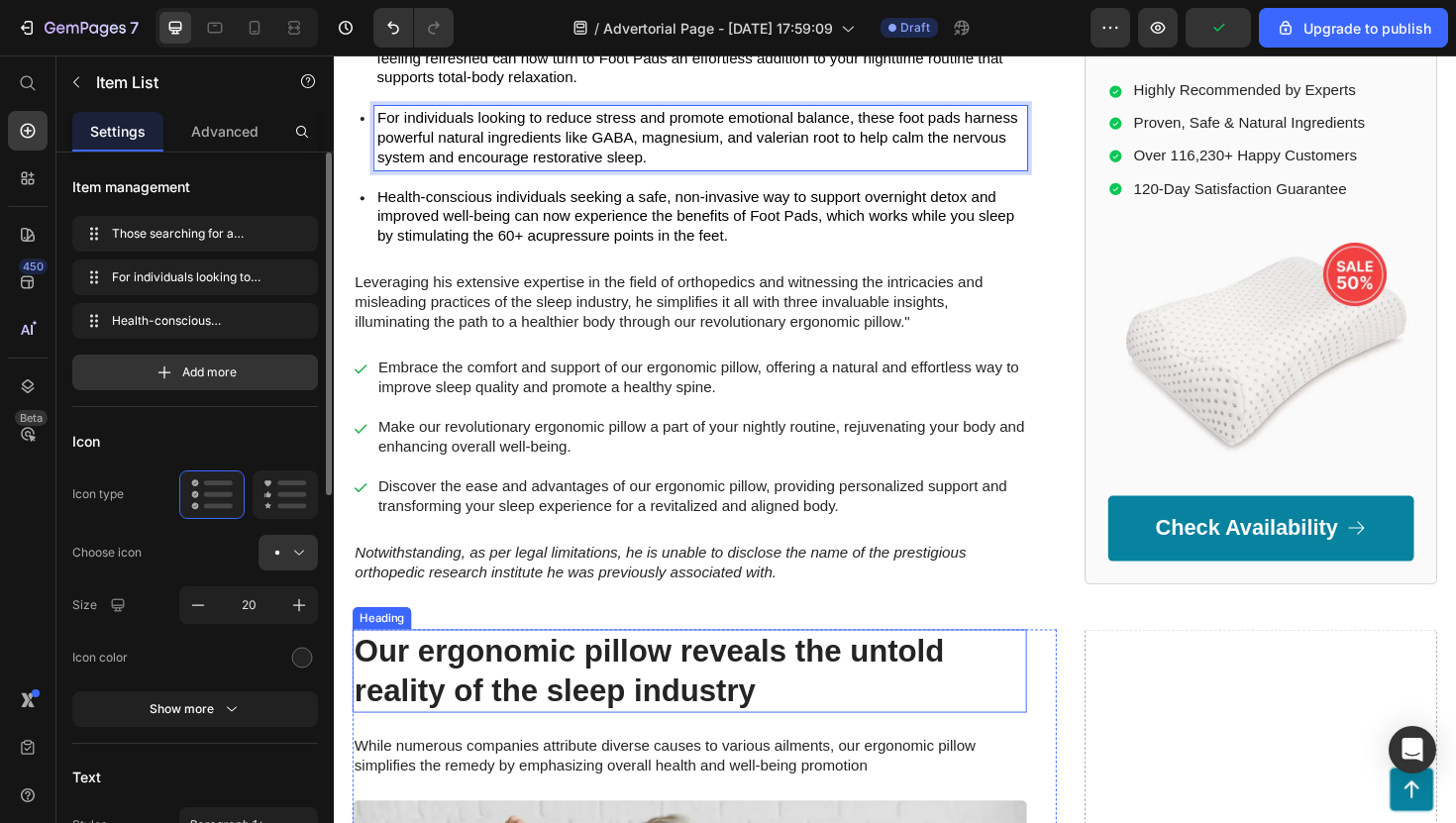 click on "Our ergonomic pillow reveals the untold reality of the sleep industry" at bounding box center [710, 708] 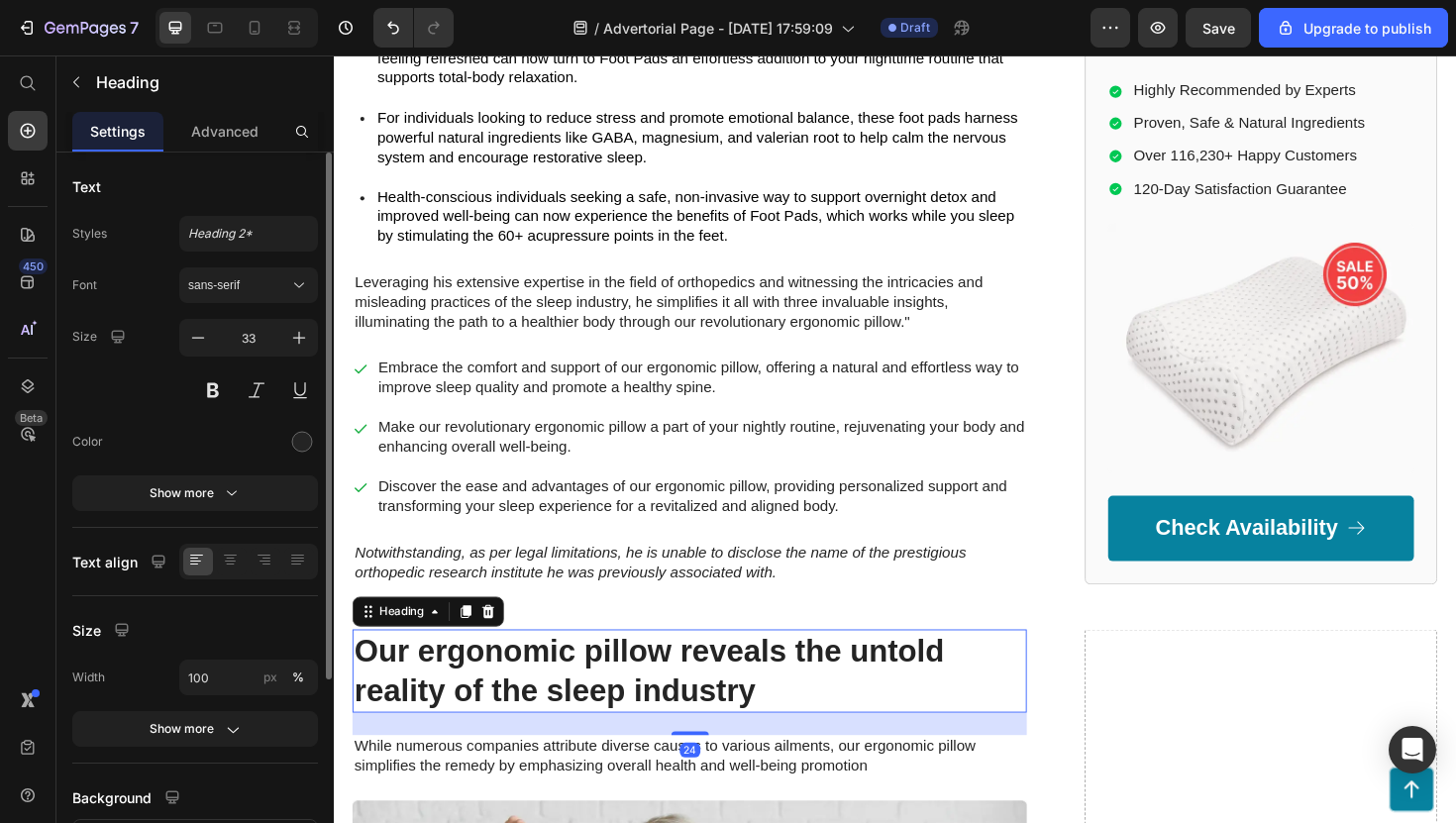 click on "Our ergonomic pillow reveals the untold reality of the sleep industry" at bounding box center [710, 708] 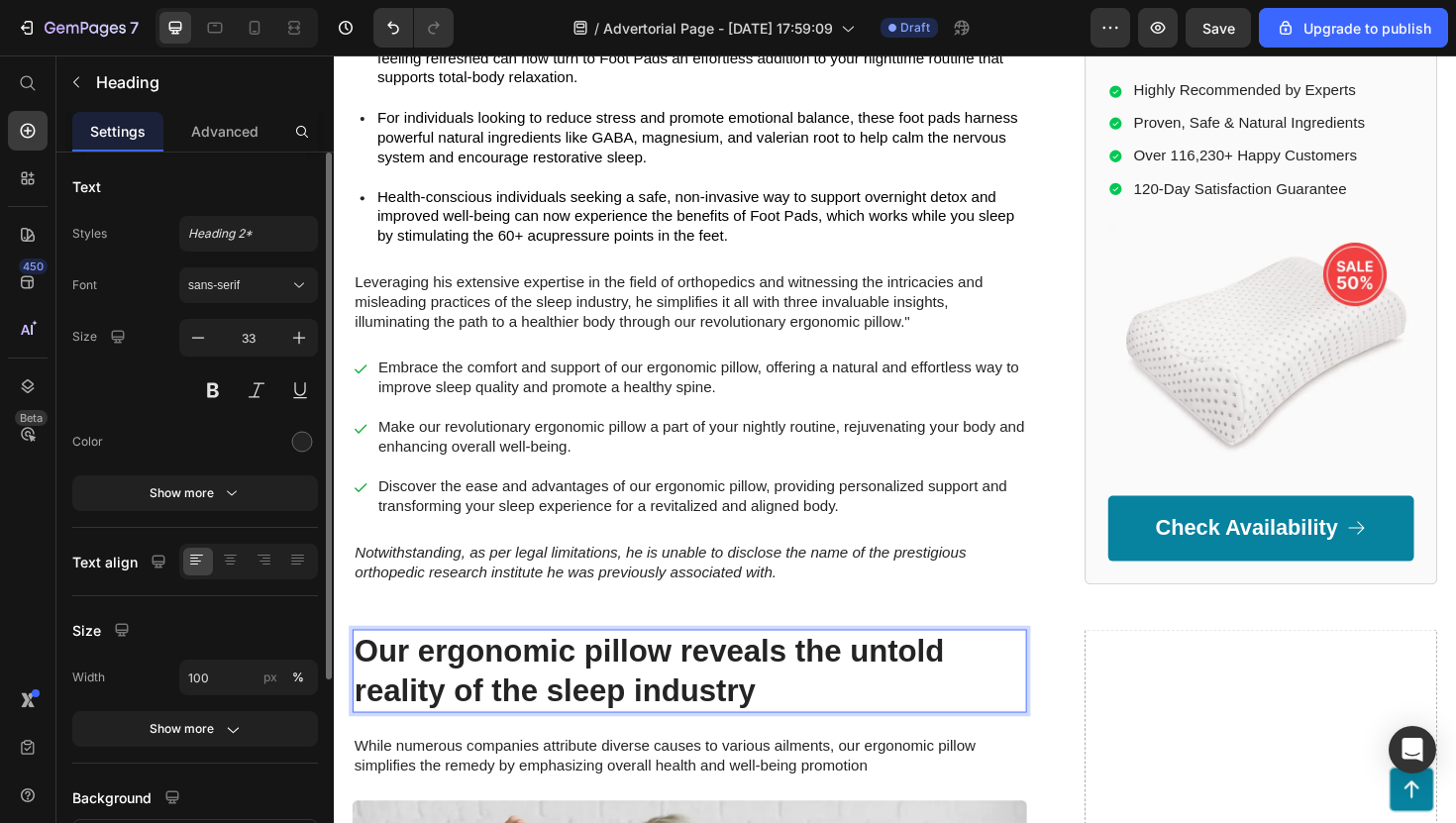 click on "Our ergonomic pillow reveals the untold reality of the sleep industry" at bounding box center (710, 708) 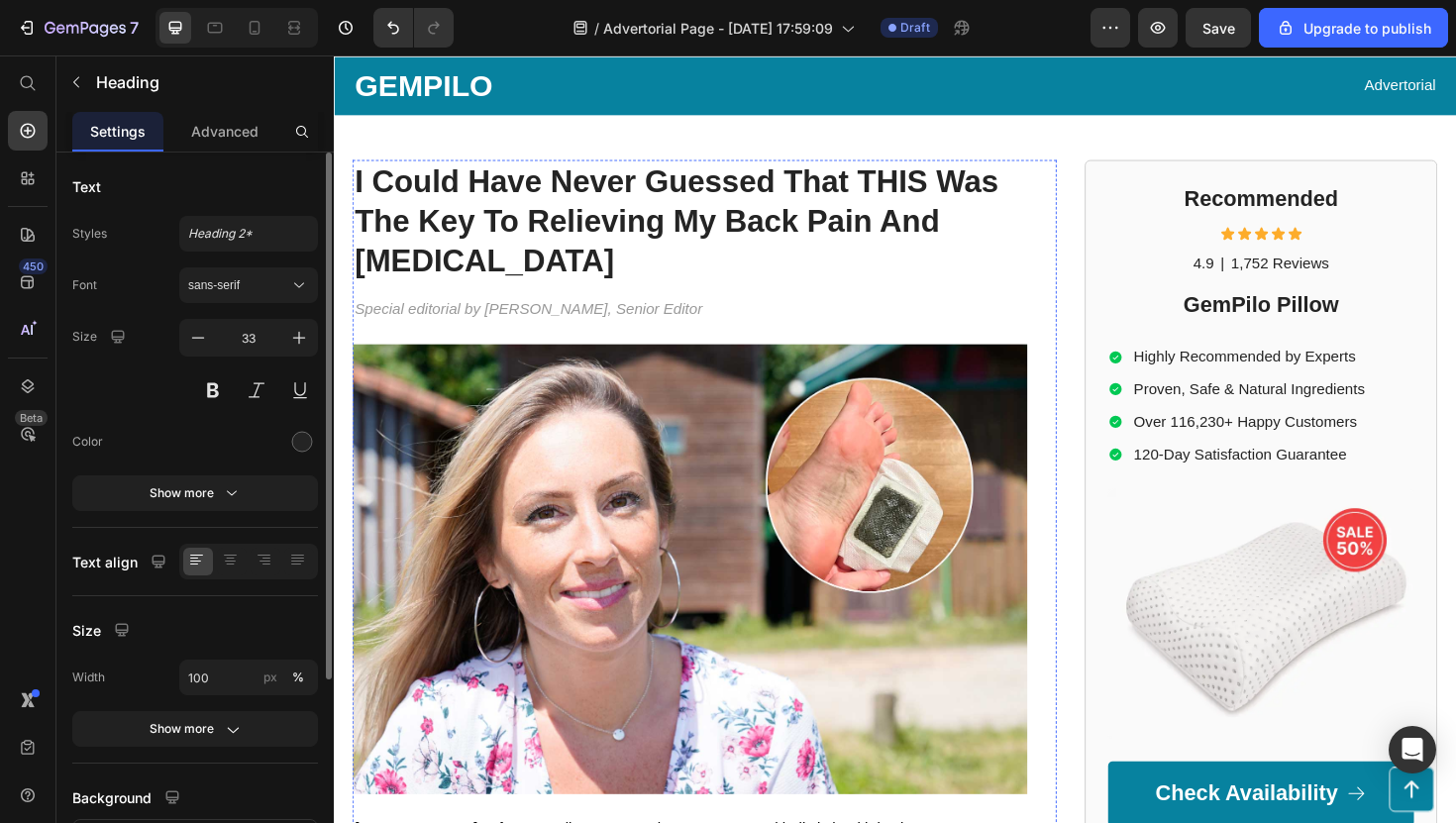 scroll, scrollTop: 43, scrollLeft: 0, axis: vertical 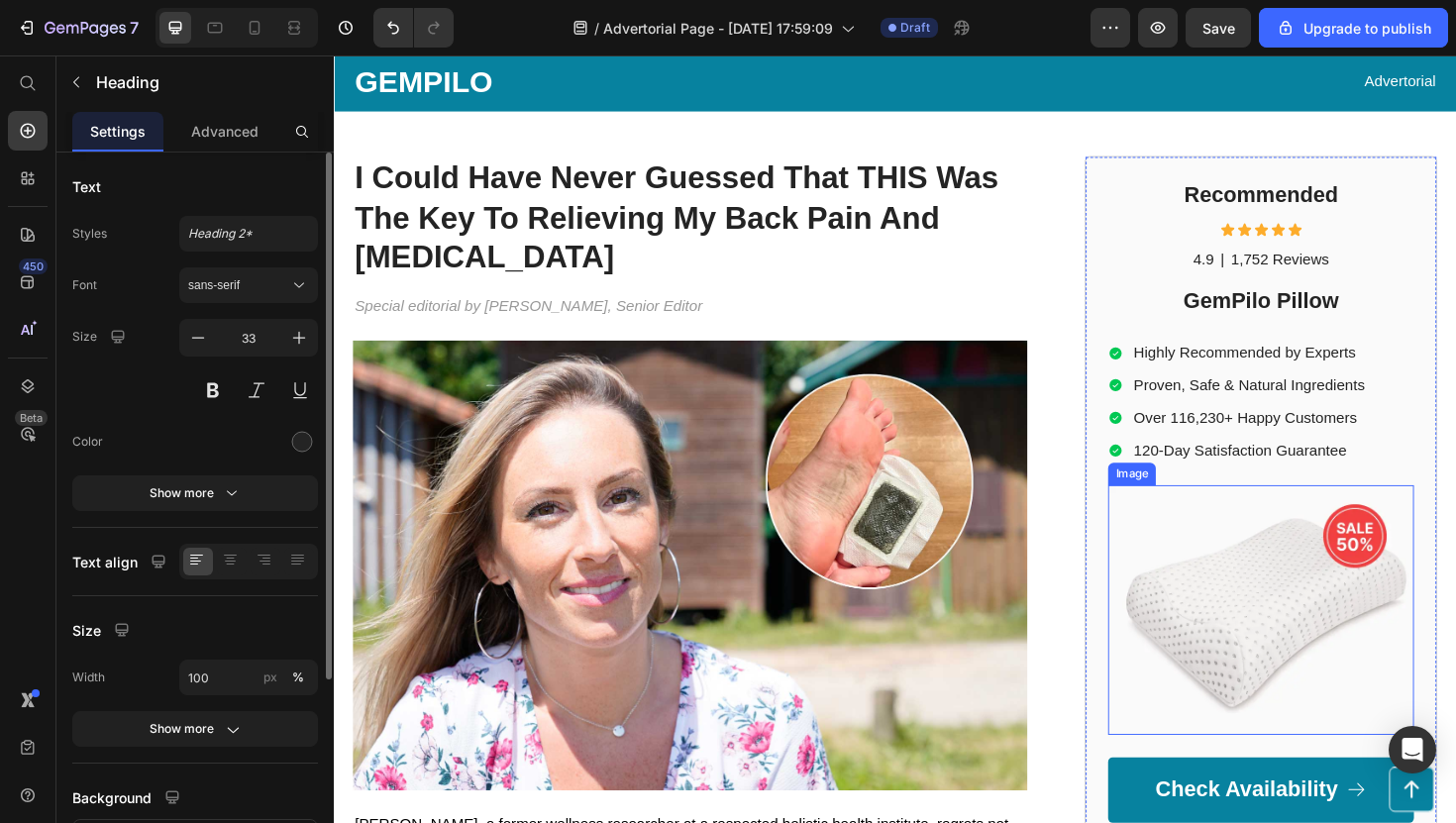 click at bounding box center [1315, 643] 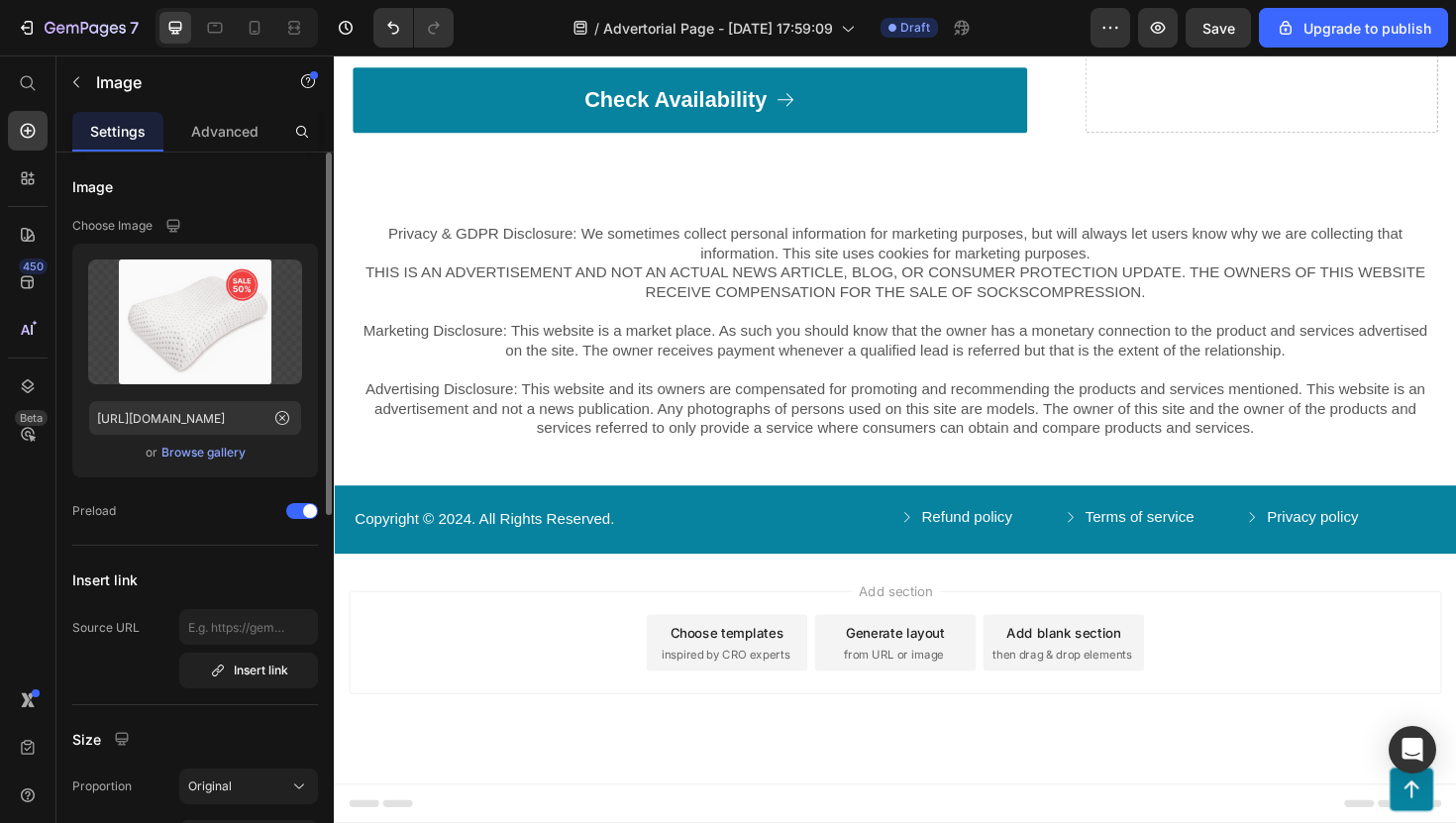 scroll, scrollTop: 8547, scrollLeft: 0, axis: vertical 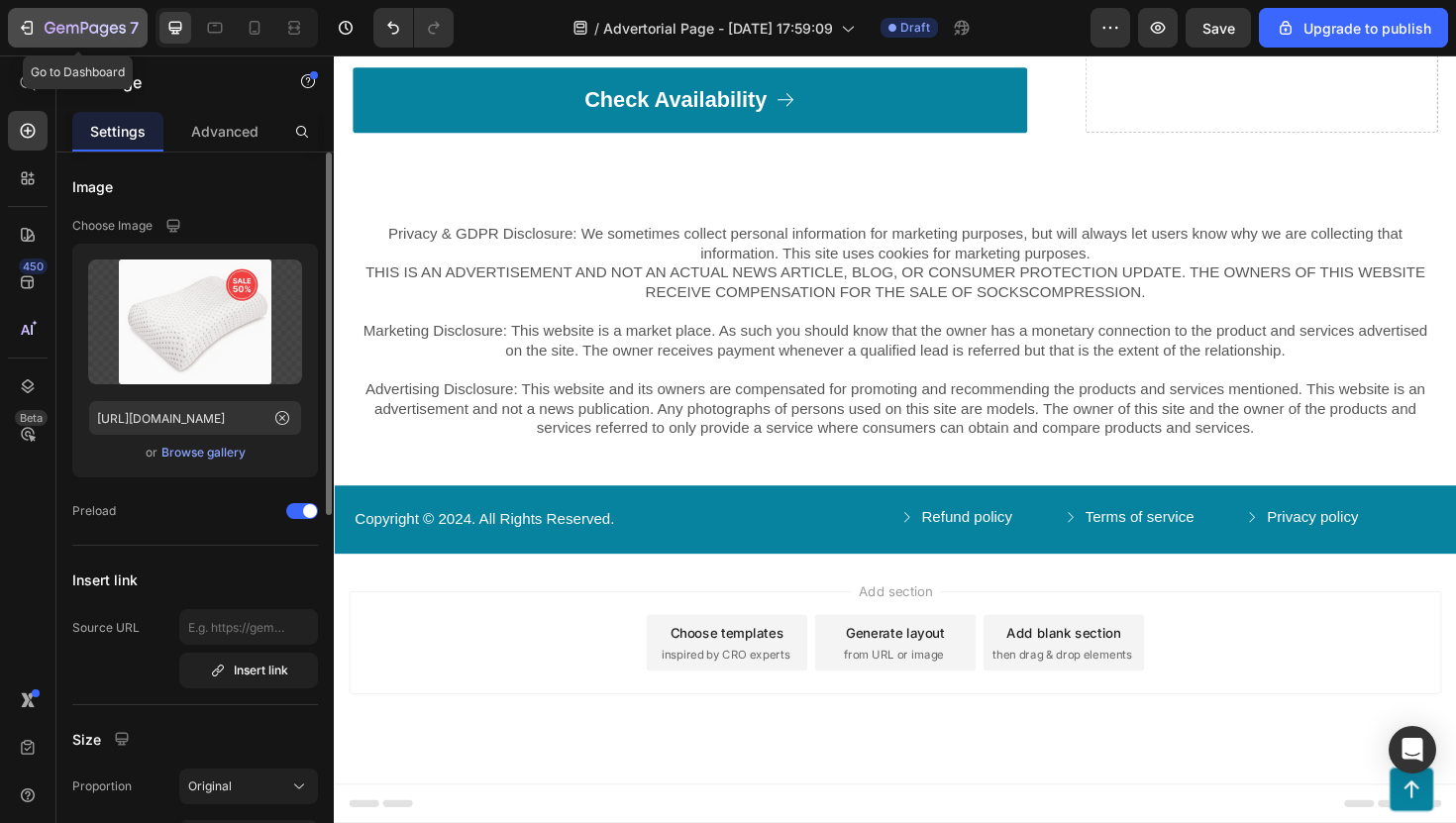 click on "7" 